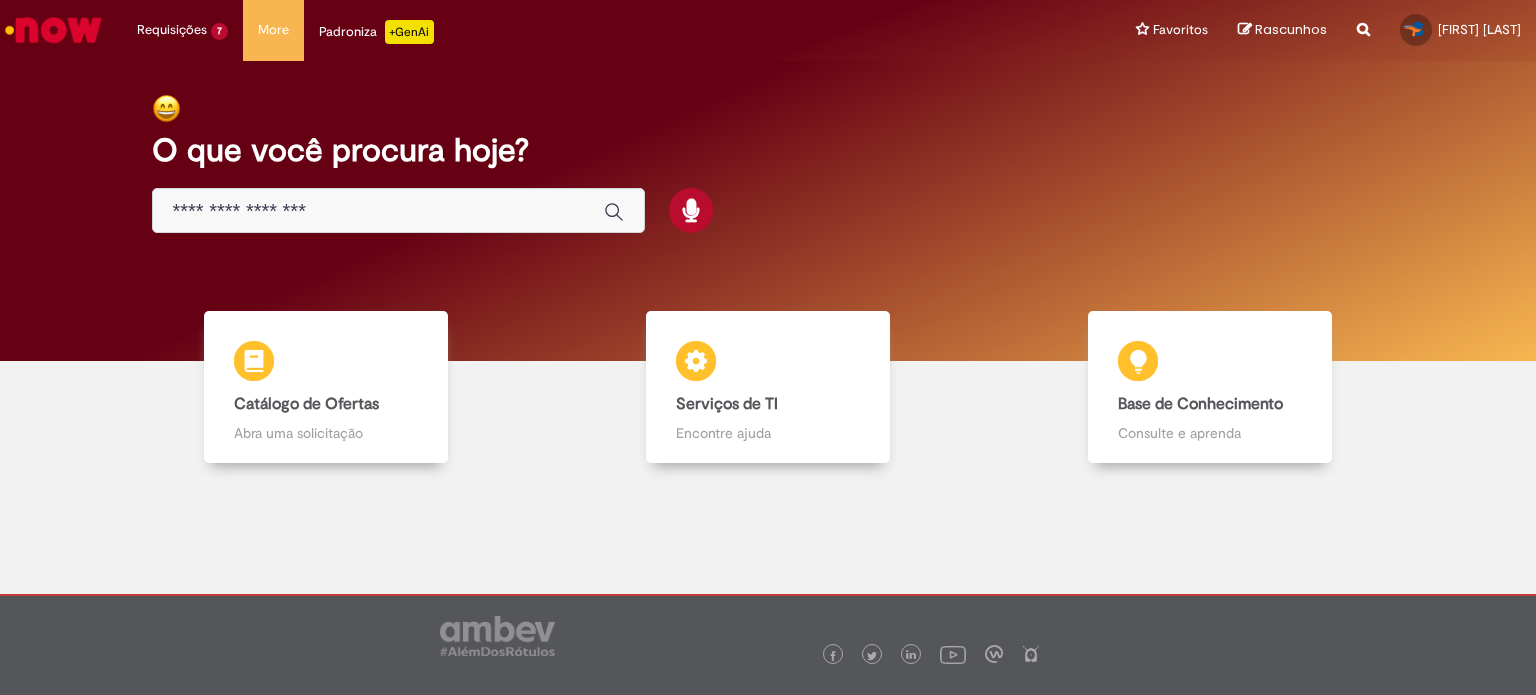 scroll, scrollTop: 0, scrollLeft: 0, axis: both 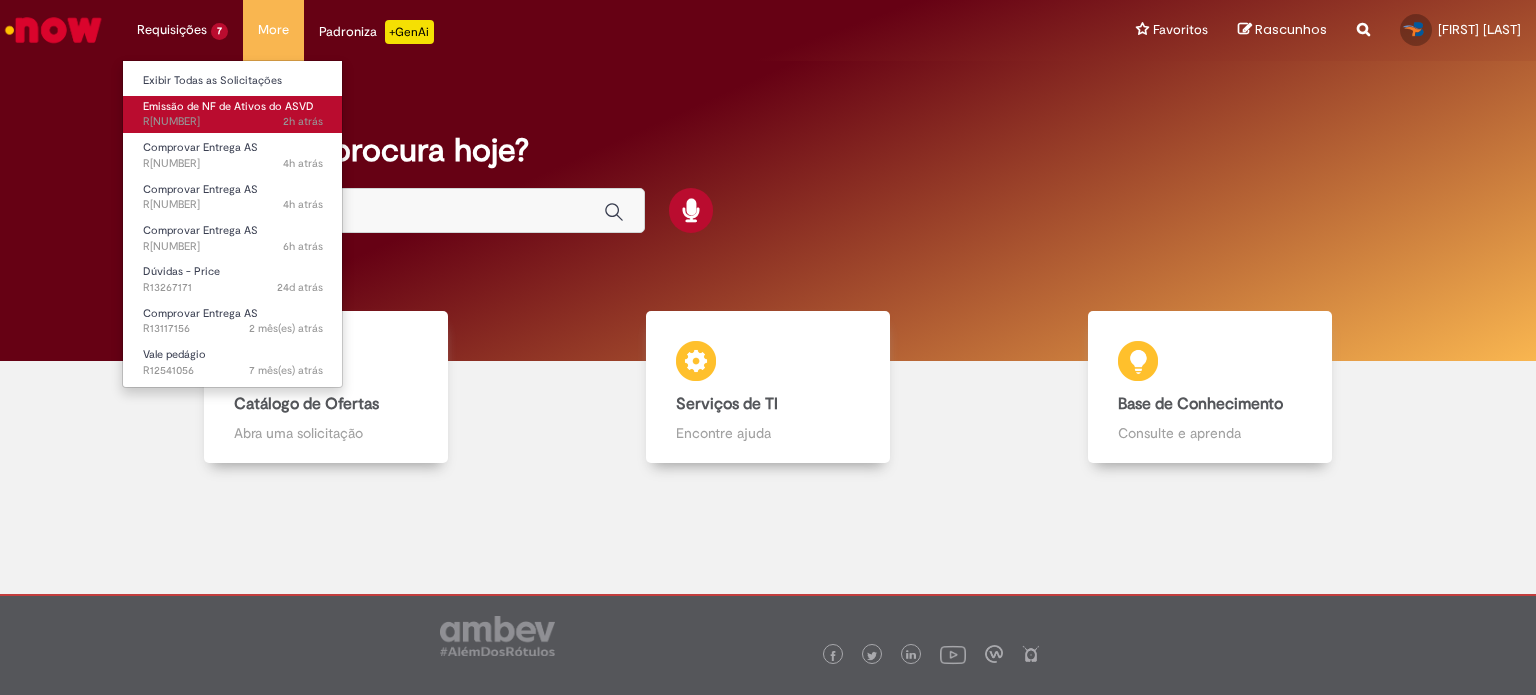 click on "Emissão de NF de Ativos do ASVD" at bounding box center [228, 106] 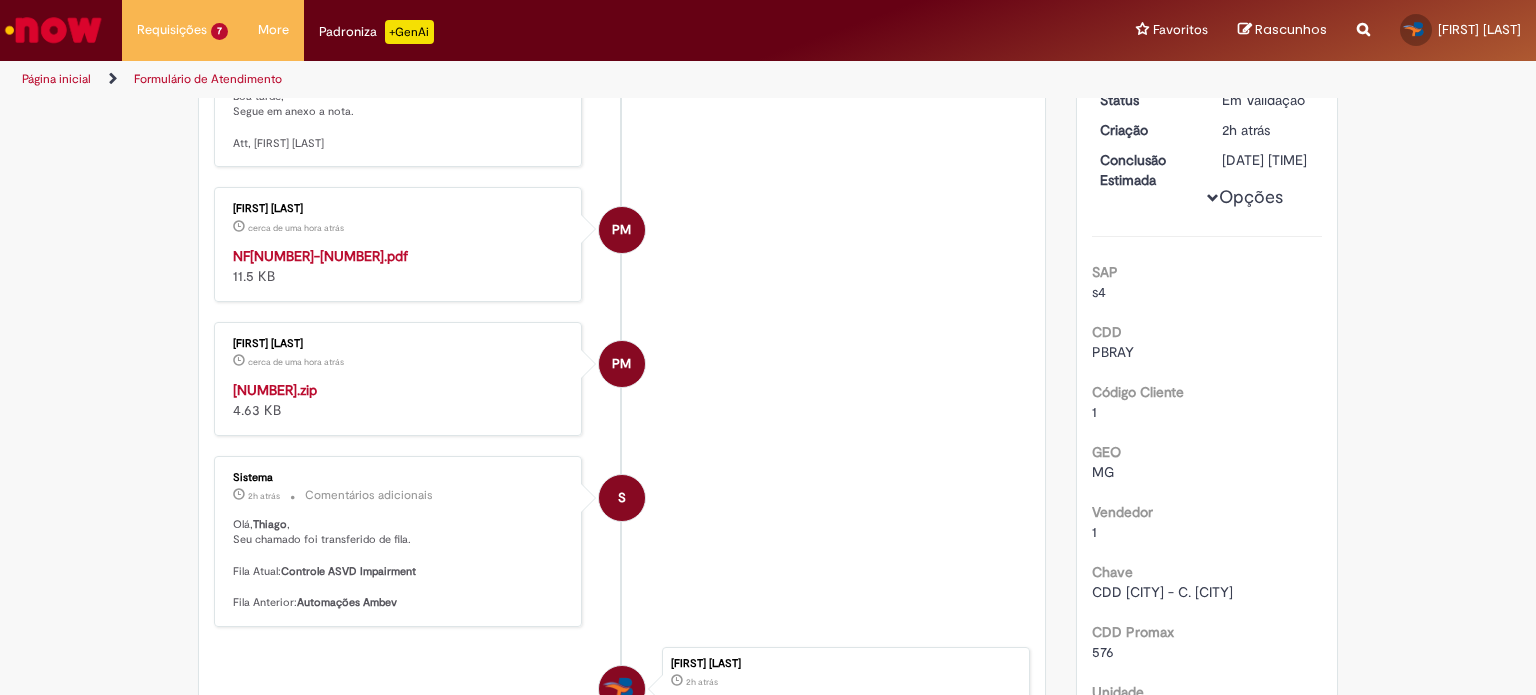 scroll, scrollTop: 304, scrollLeft: 0, axis: vertical 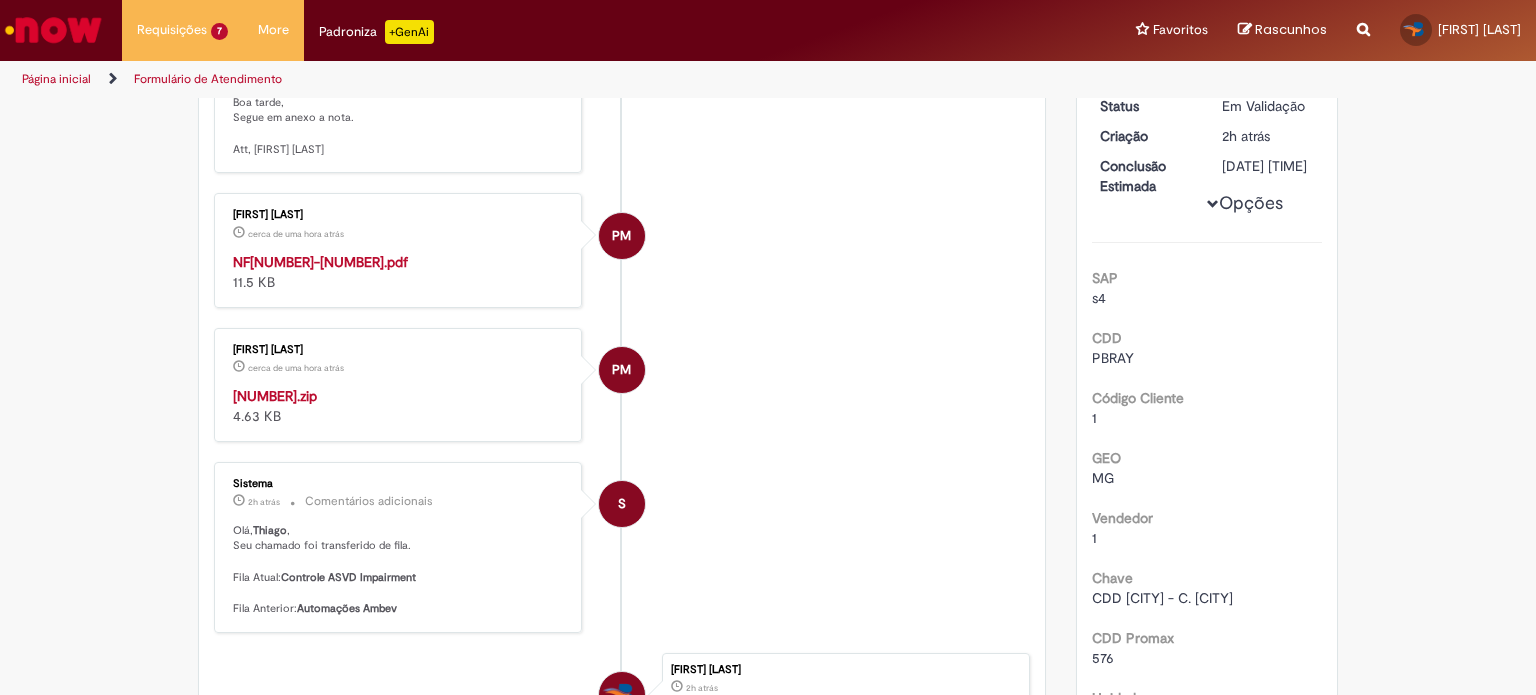 click on "NF[NUMBER]-[NUMBER].pdf" at bounding box center [320, 262] 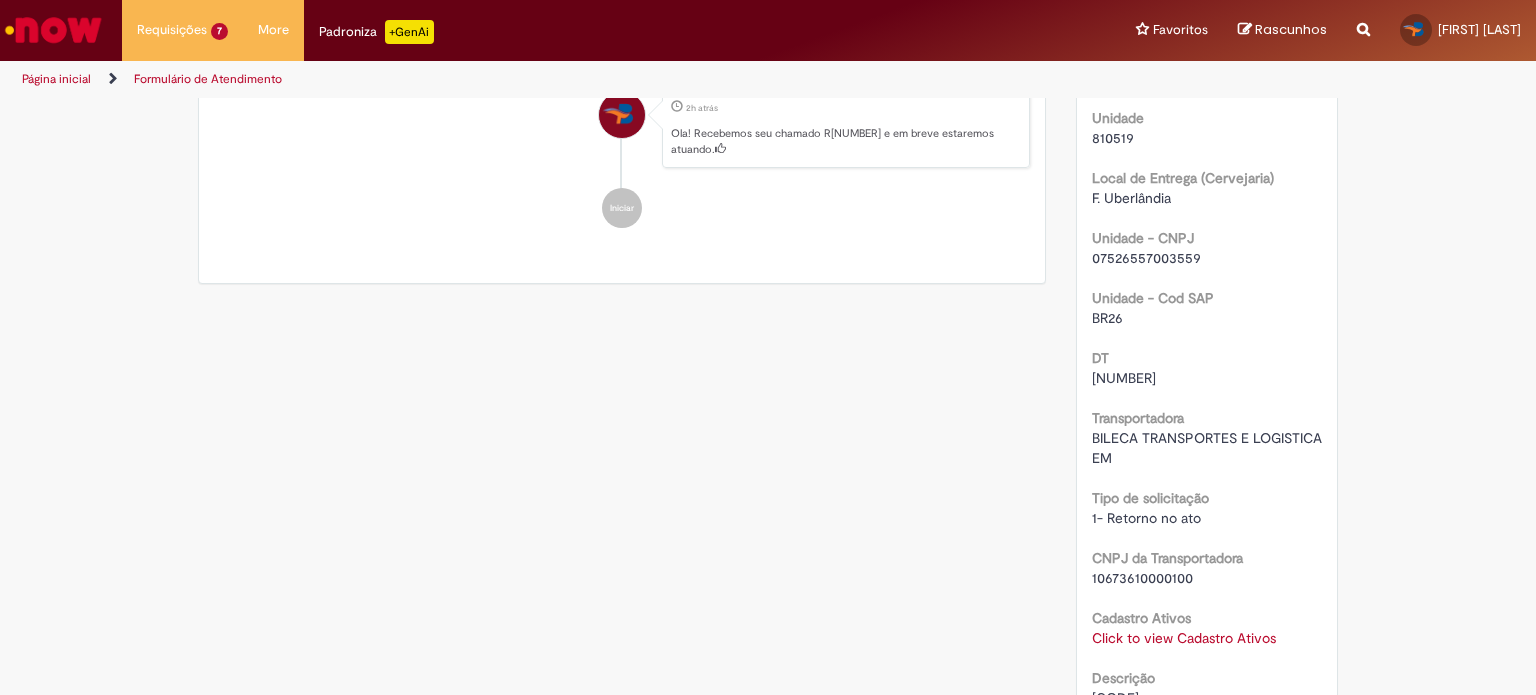 scroll, scrollTop: 928, scrollLeft: 0, axis: vertical 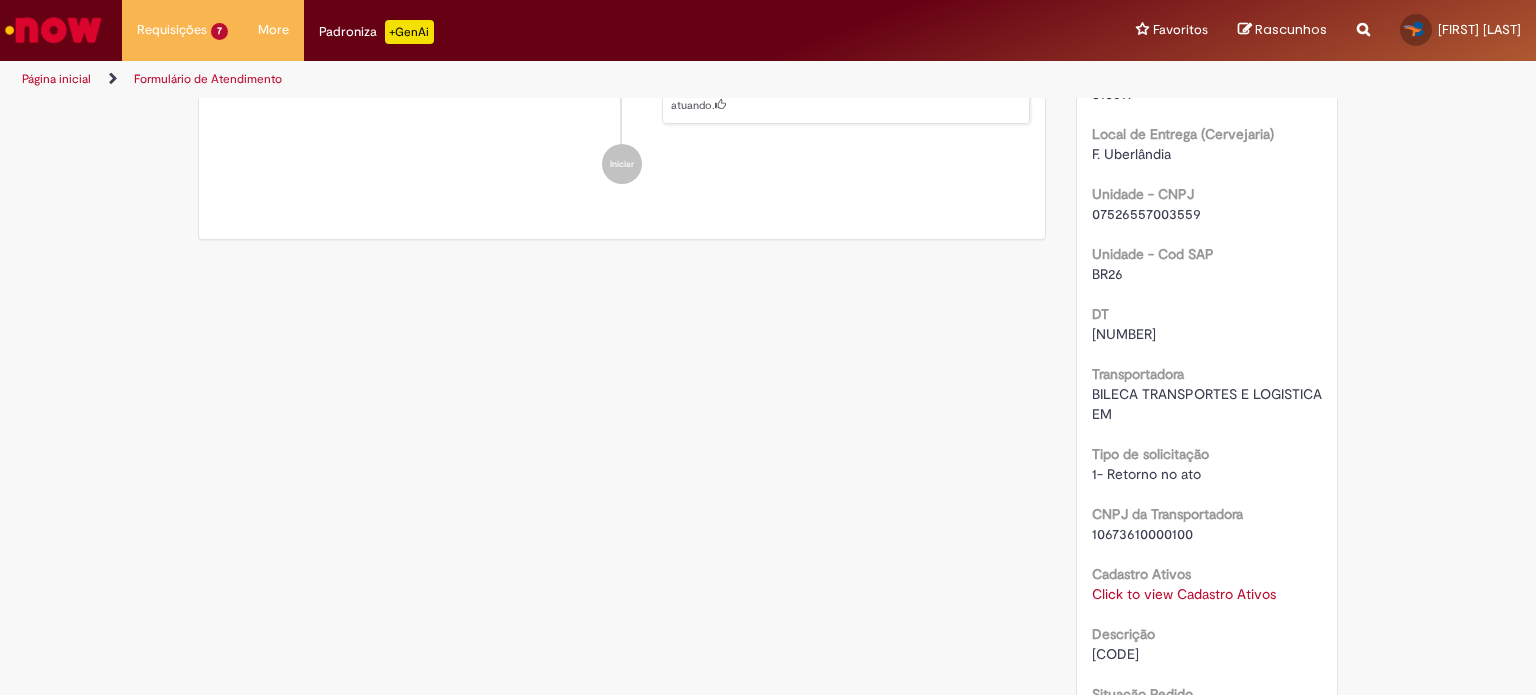 drag, startPoint x: 1160, startPoint y: 347, endPoint x: 1083, endPoint y: 360, distance: 78.08969 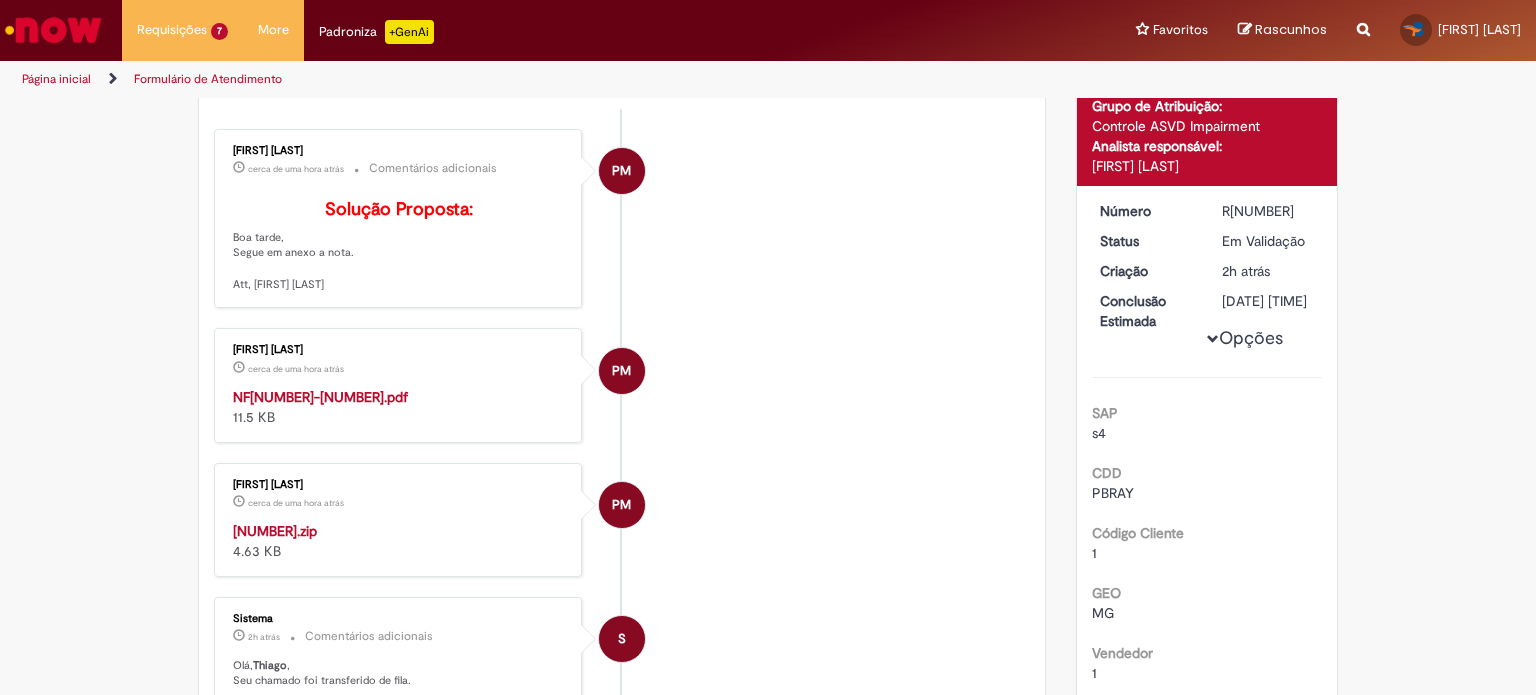 scroll, scrollTop: 0, scrollLeft: 0, axis: both 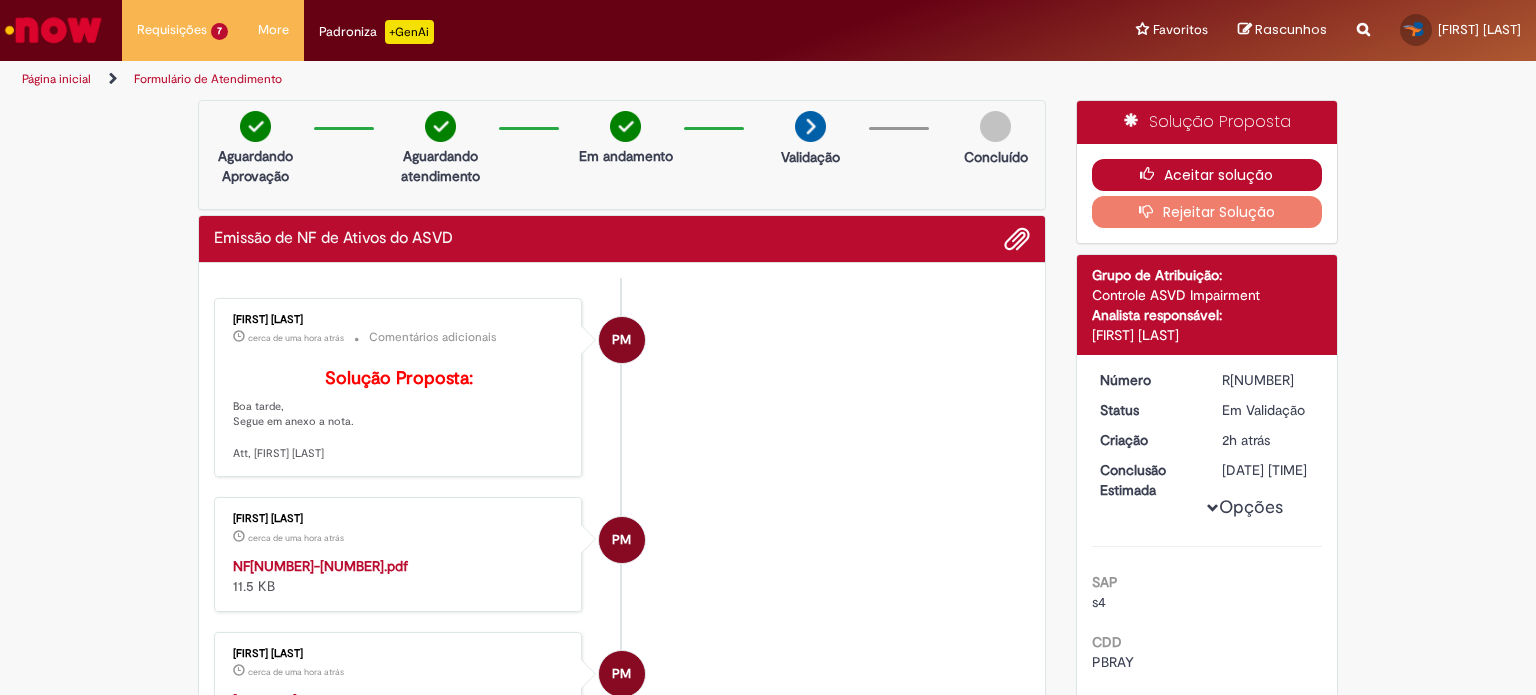 click on "Aceitar solução" at bounding box center (1207, 175) 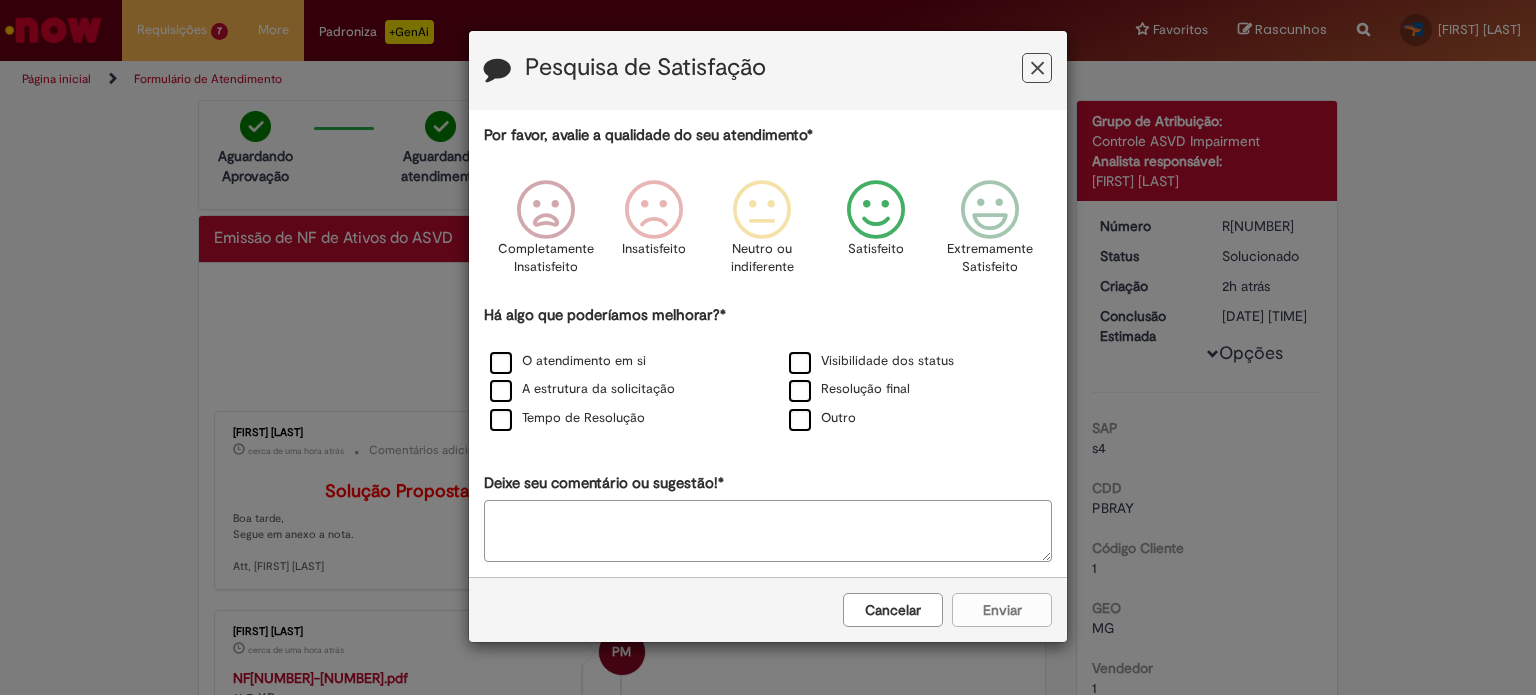 click at bounding box center (876, 210) 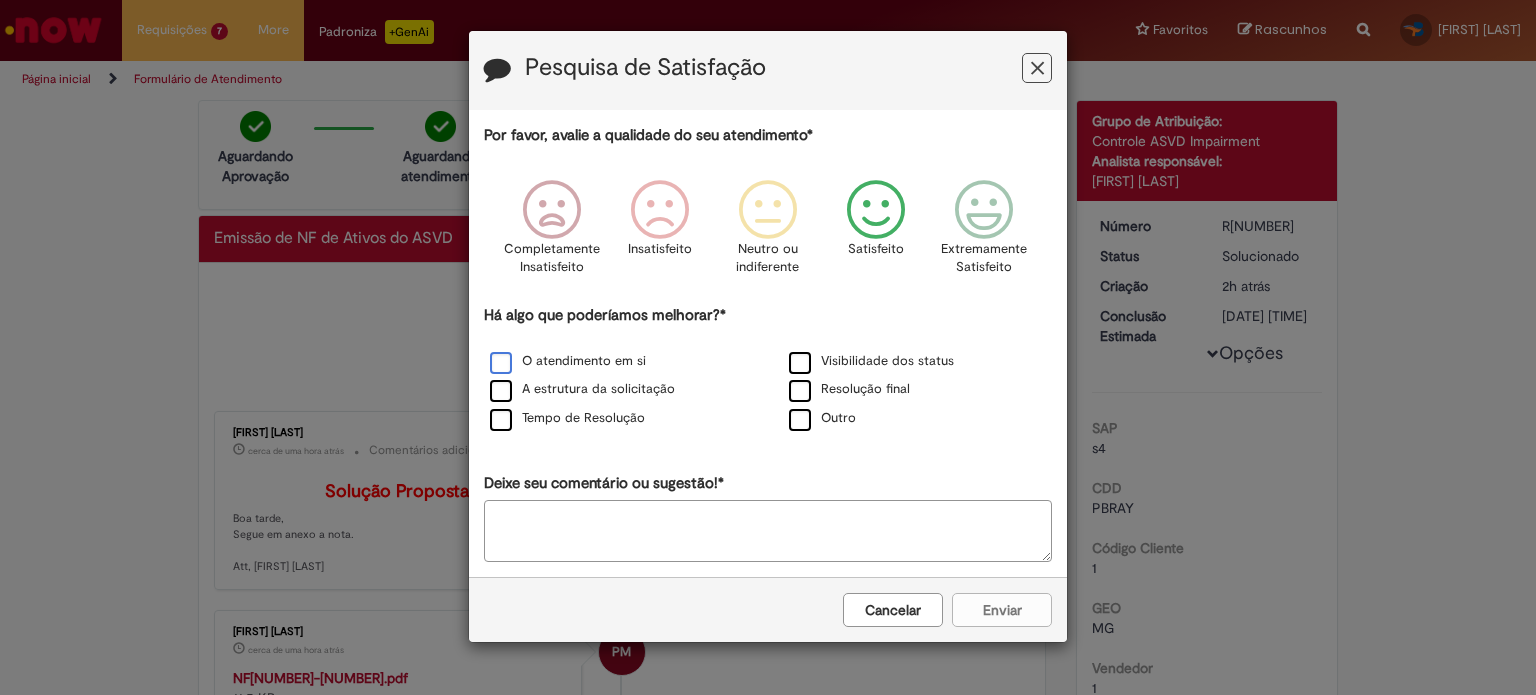 click on "O atendimento em si" at bounding box center (568, 361) 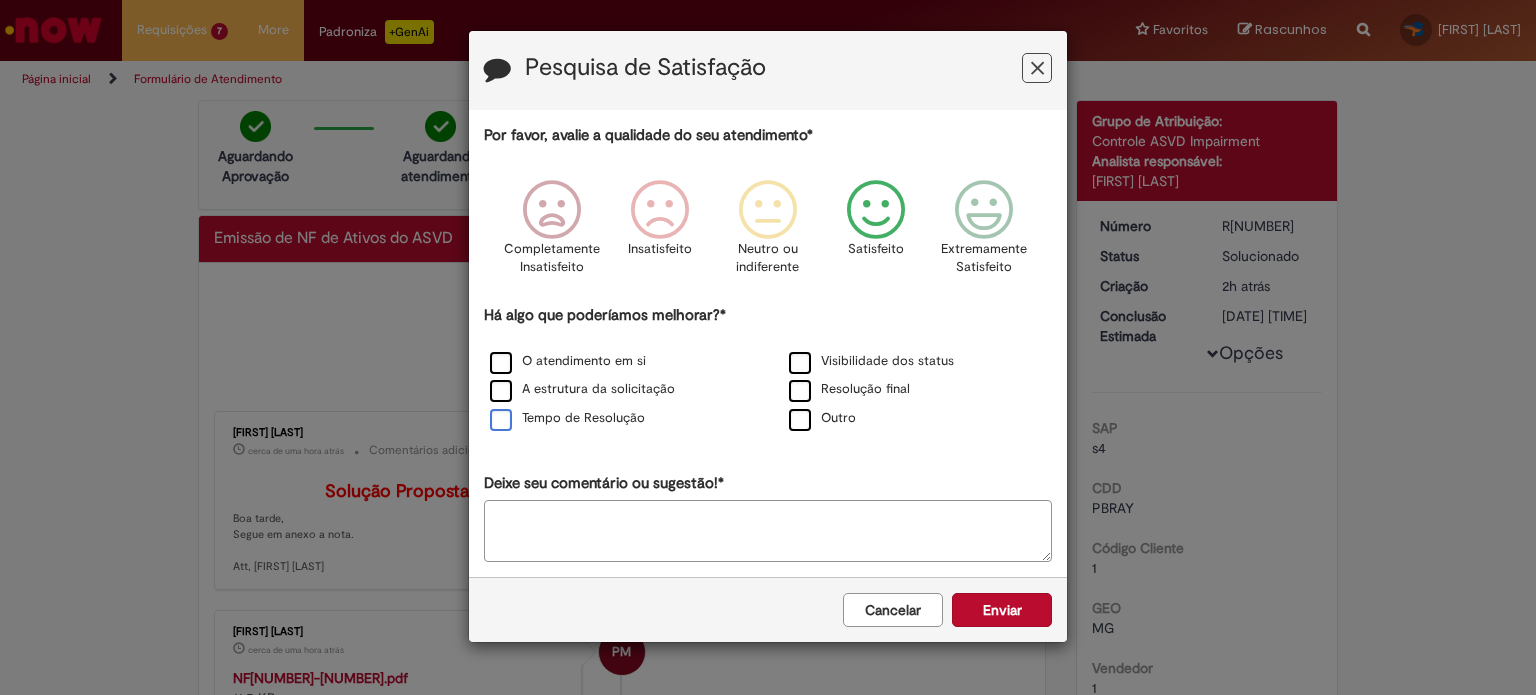 click on "Tempo de Resolução" at bounding box center (567, 418) 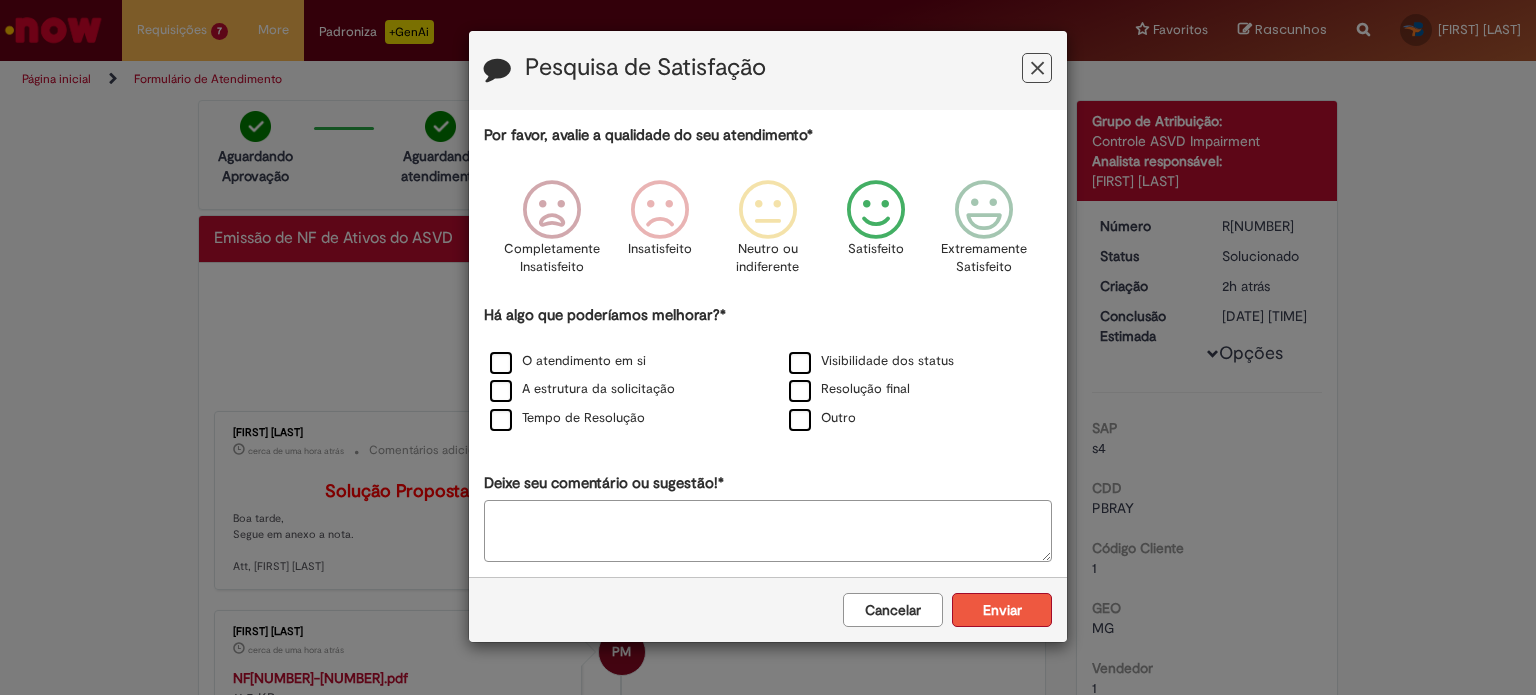 click on "Enviar" at bounding box center [1002, 610] 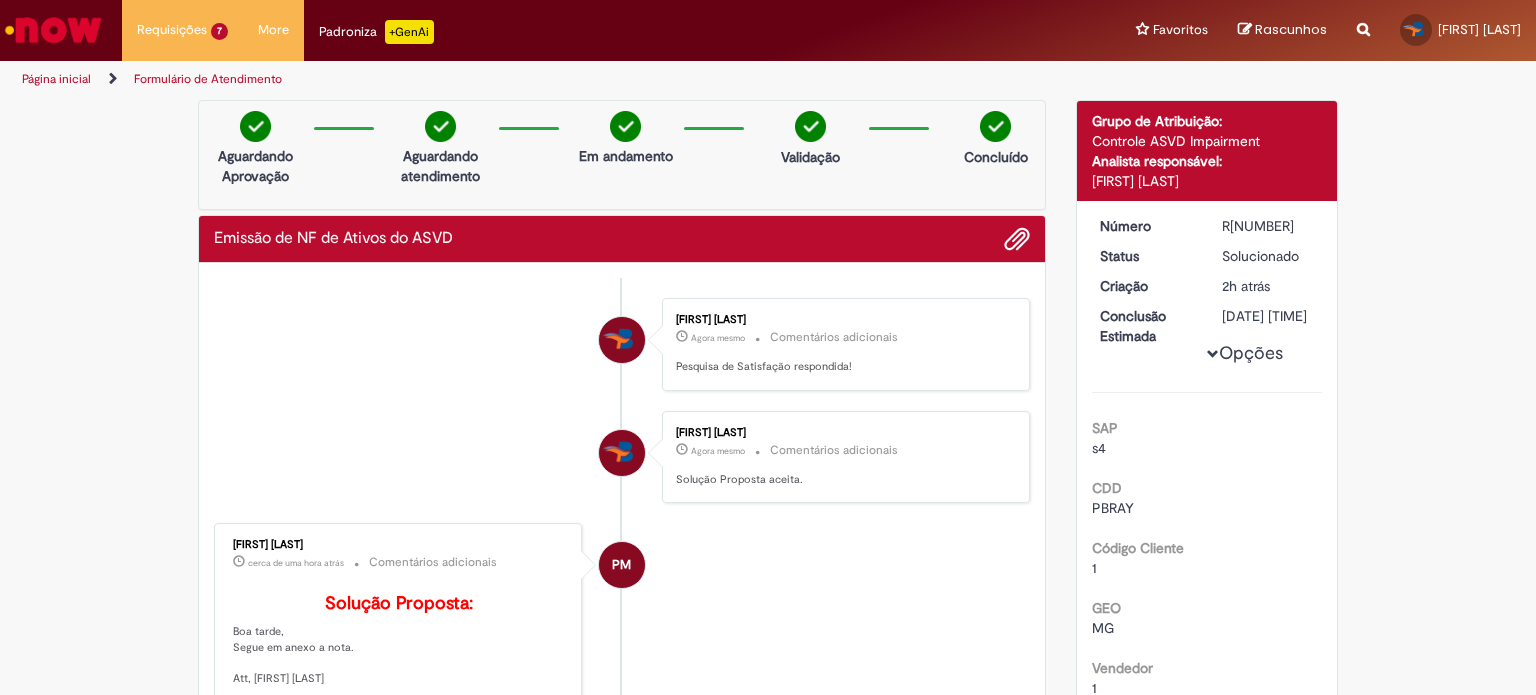 click on "Página inicial" at bounding box center (56, 79) 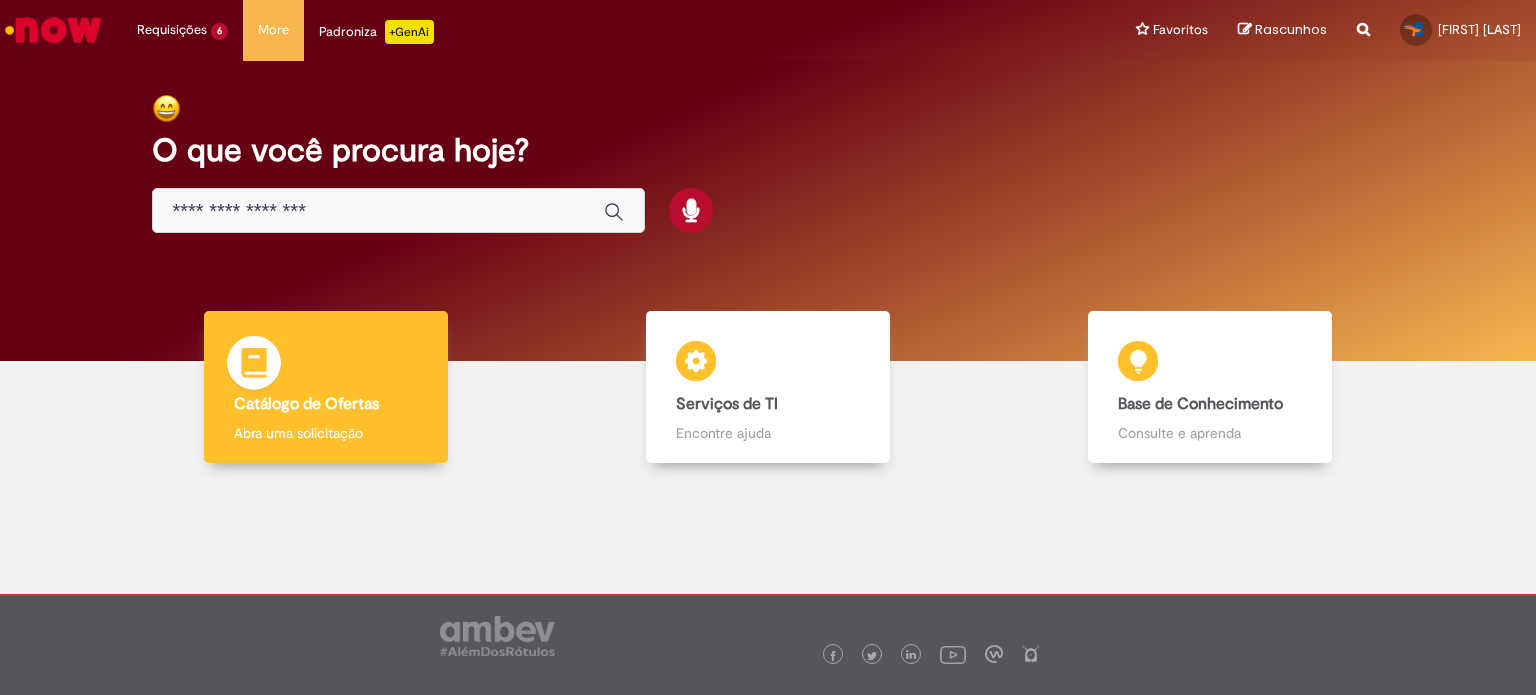click on "Catálogo de Ofertas" at bounding box center (306, 404) 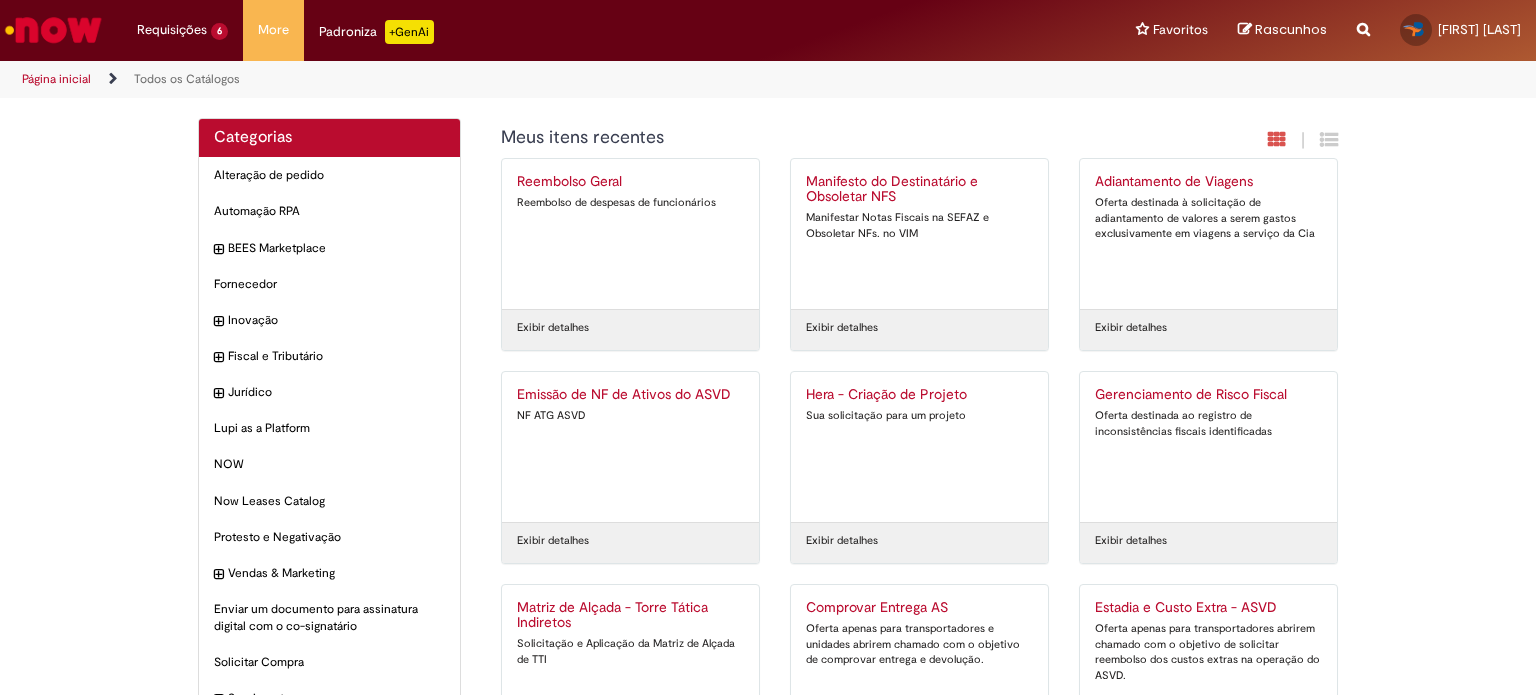 click on "Emissão de NF de Ativos do ASVD" at bounding box center [630, 395] 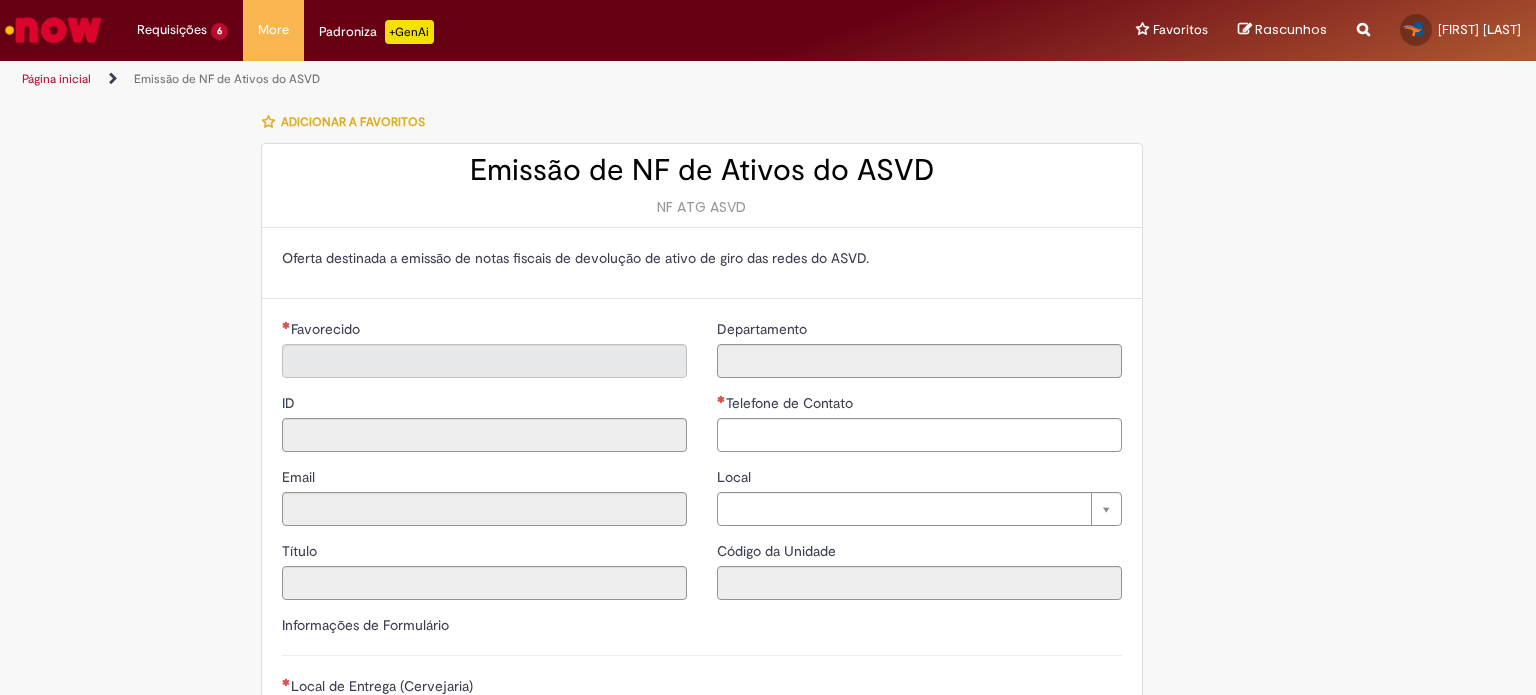 type on "**********" 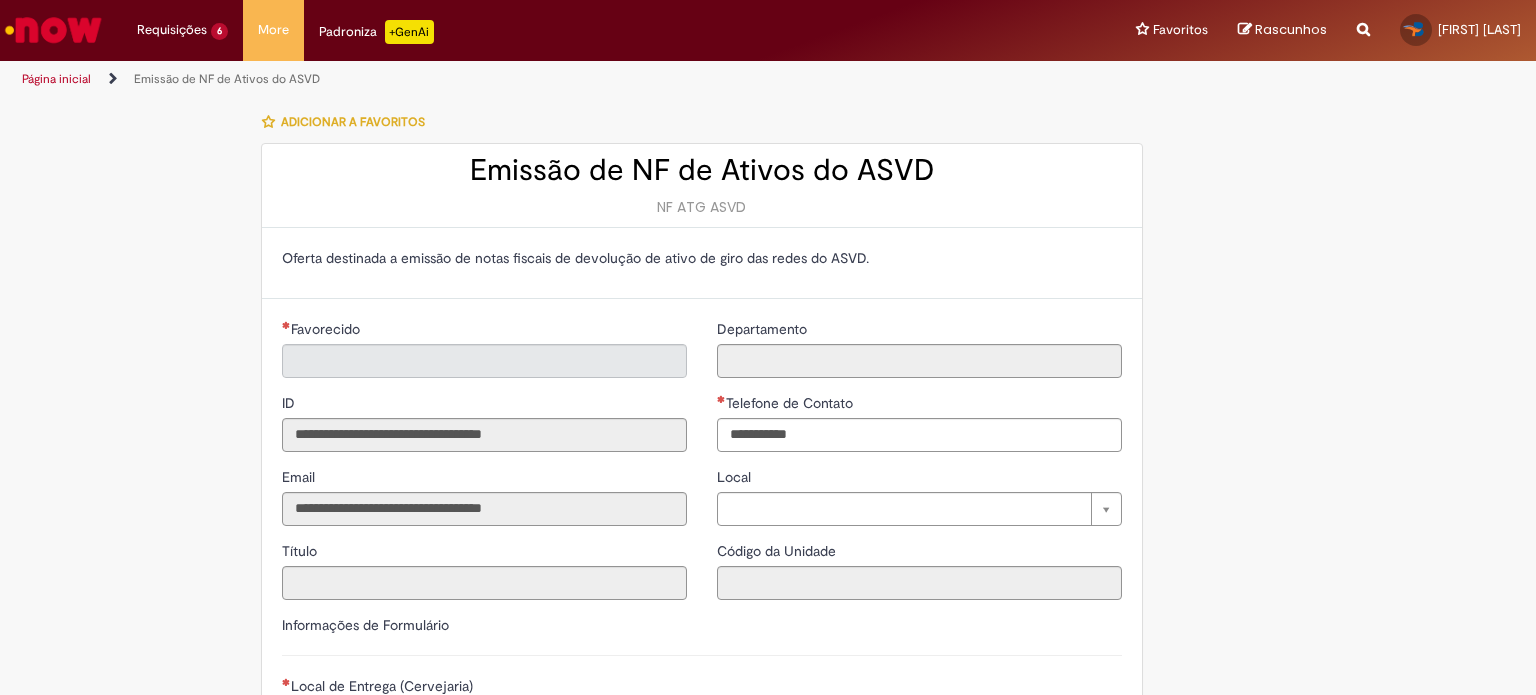 type on "**********" 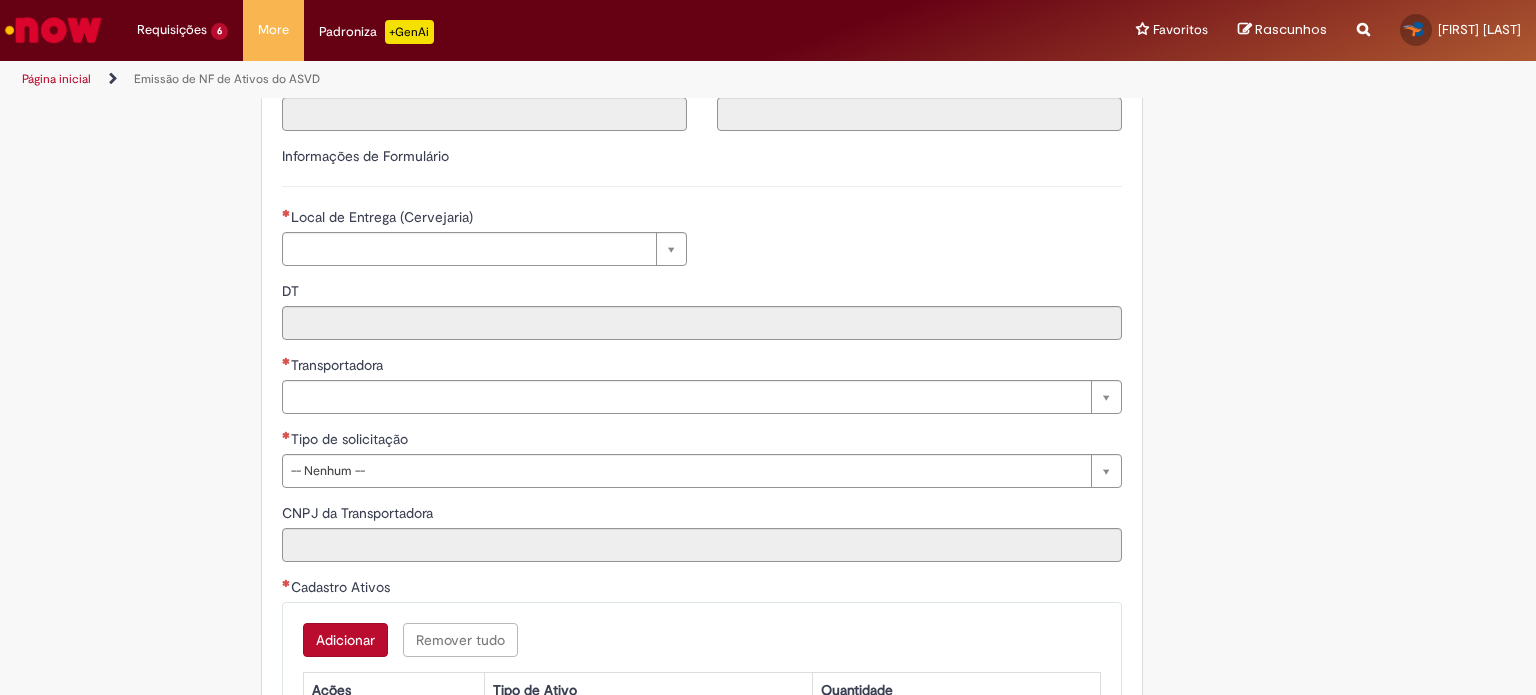 scroll, scrollTop: 476, scrollLeft: 0, axis: vertical 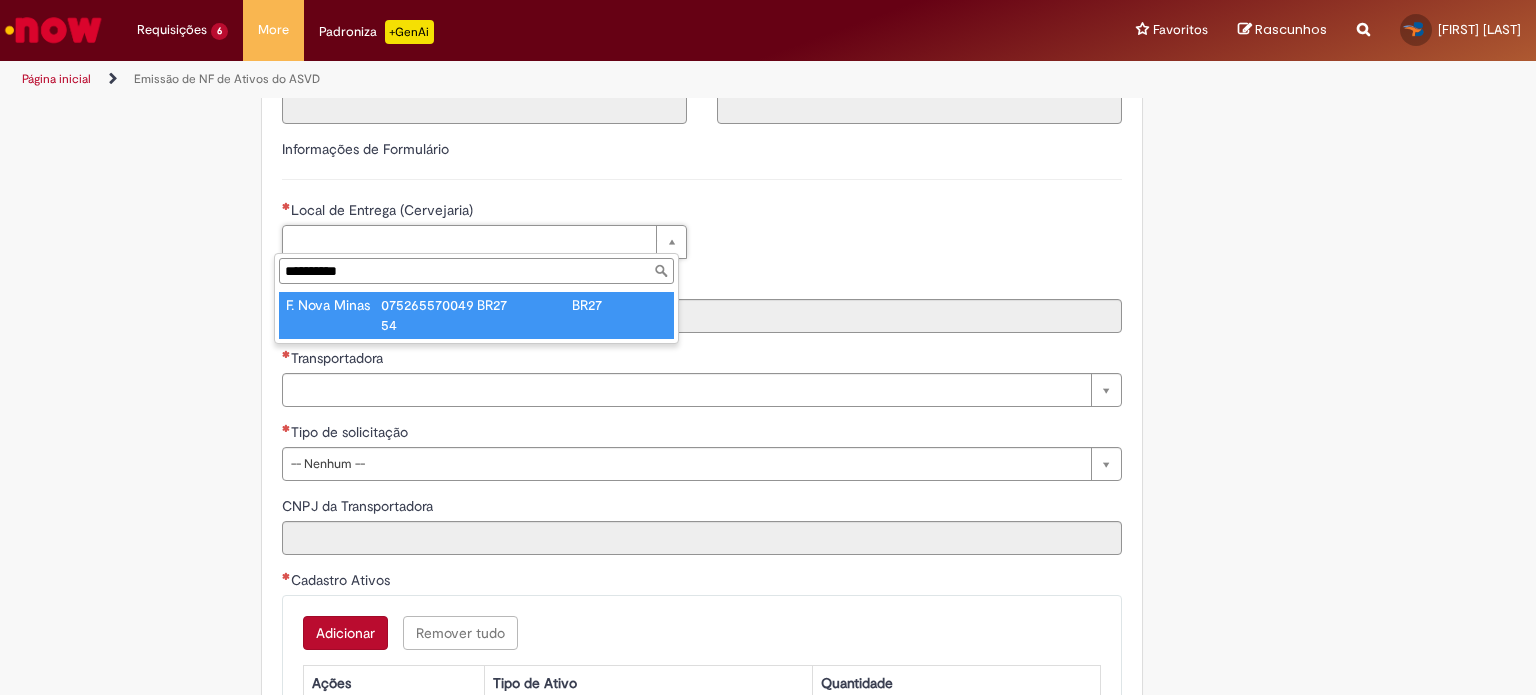 type on "**********" 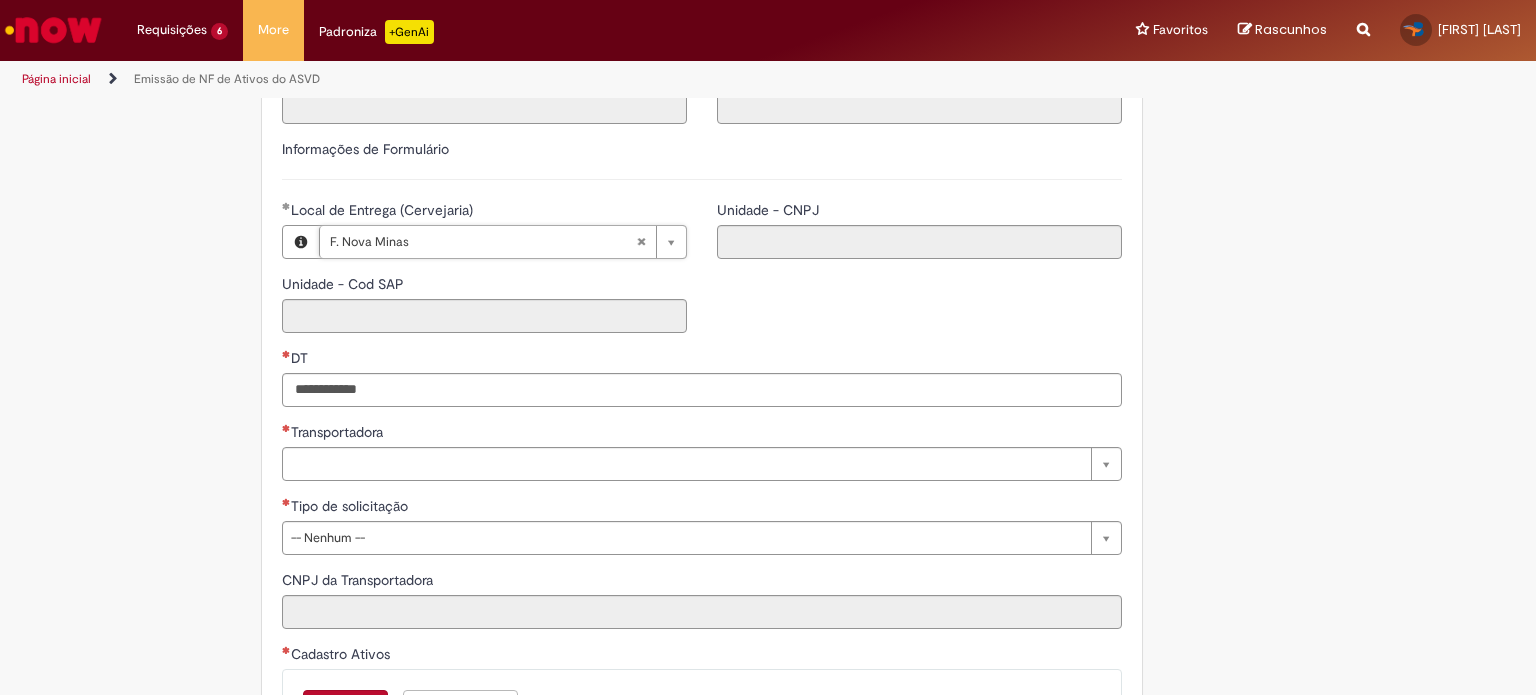type on "****" 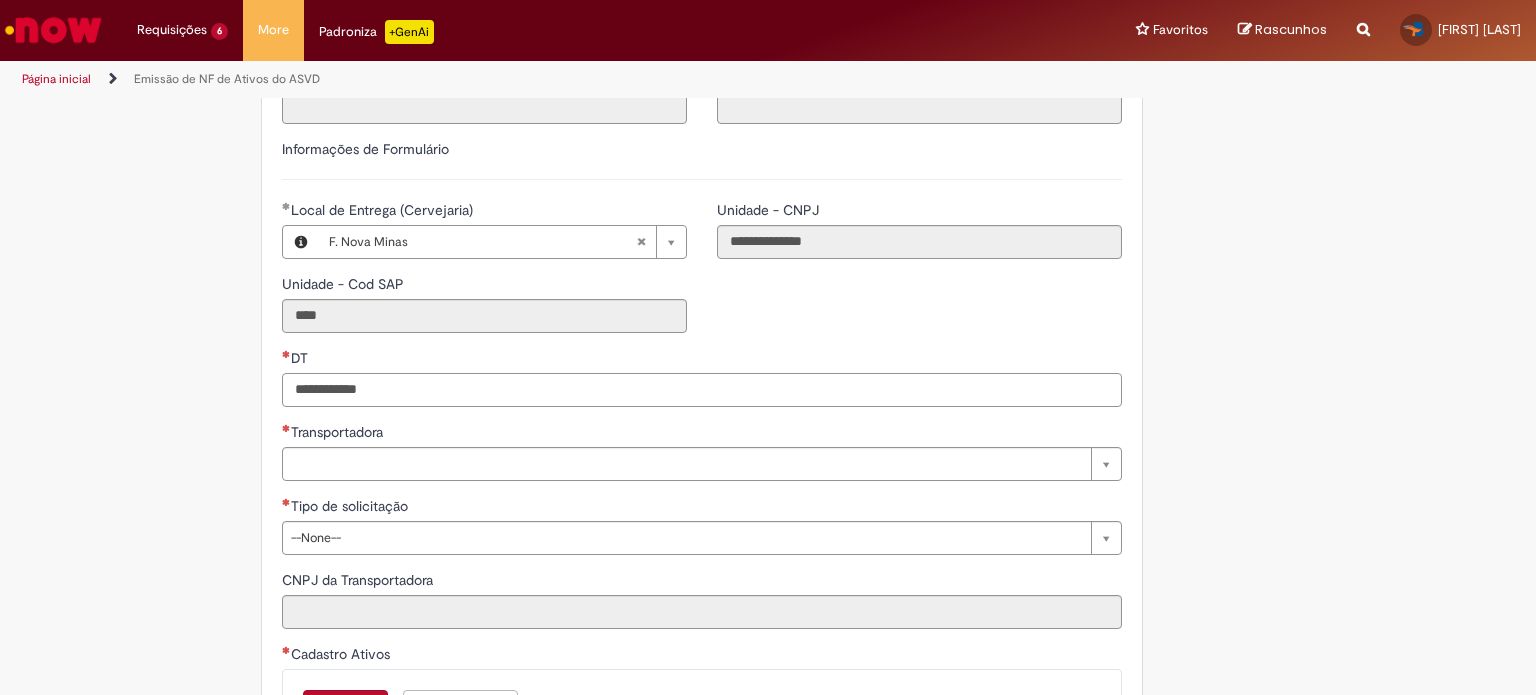 click on "DT" at bounding box center (702, 390) 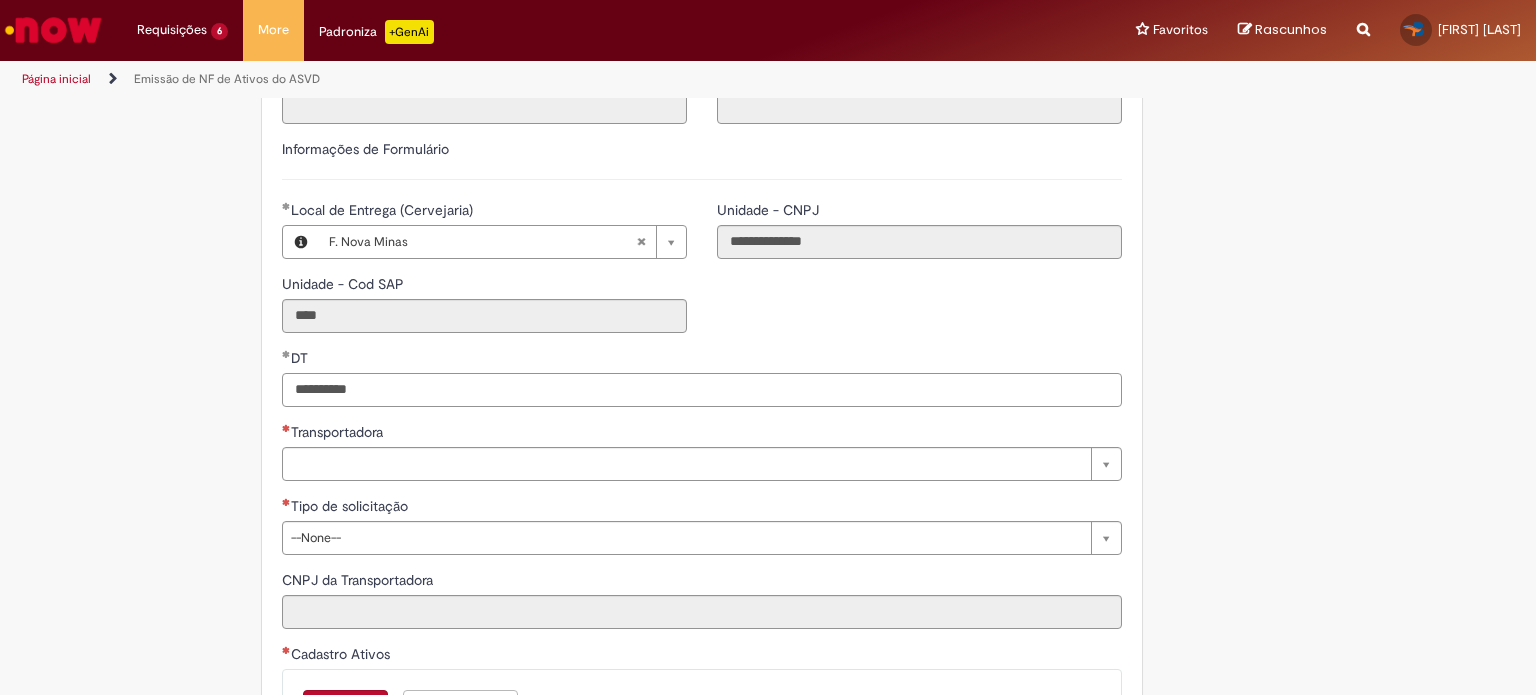 type on "**********" 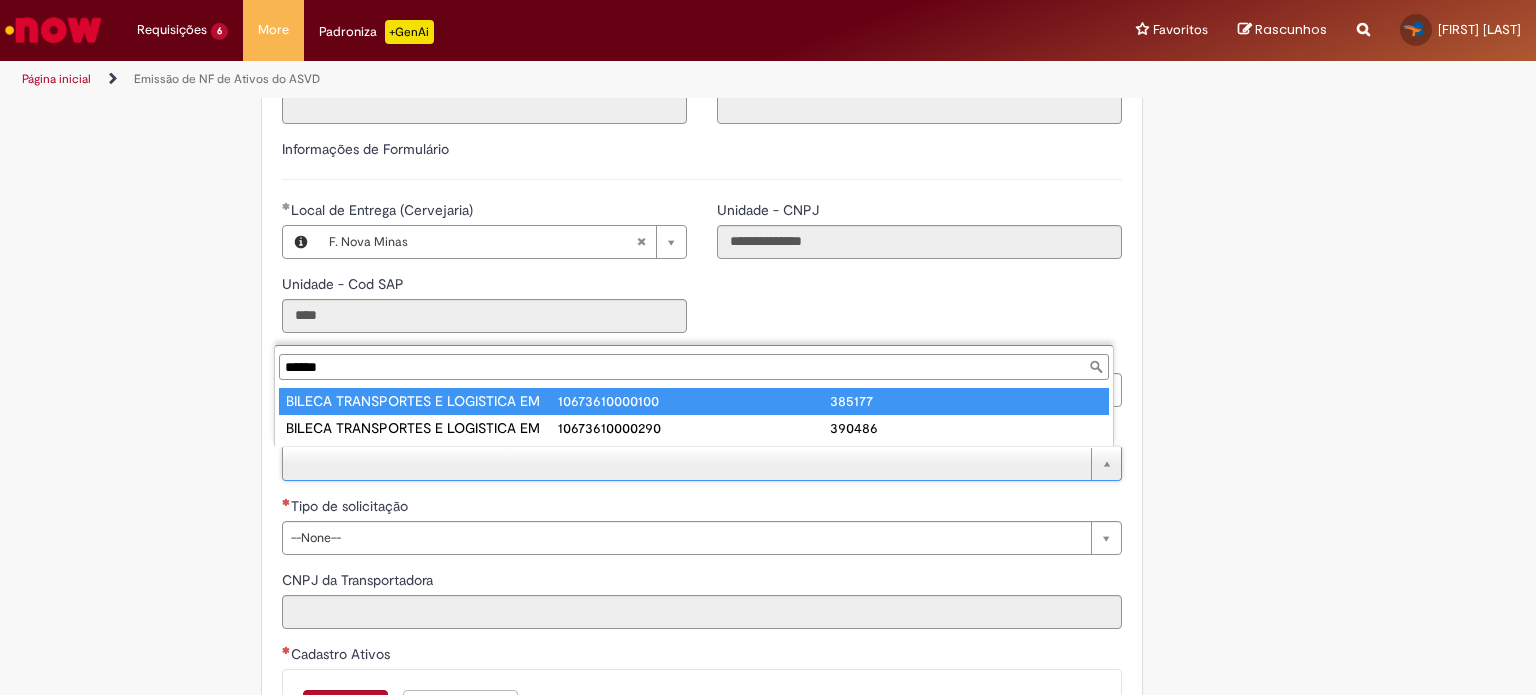 type on "******" 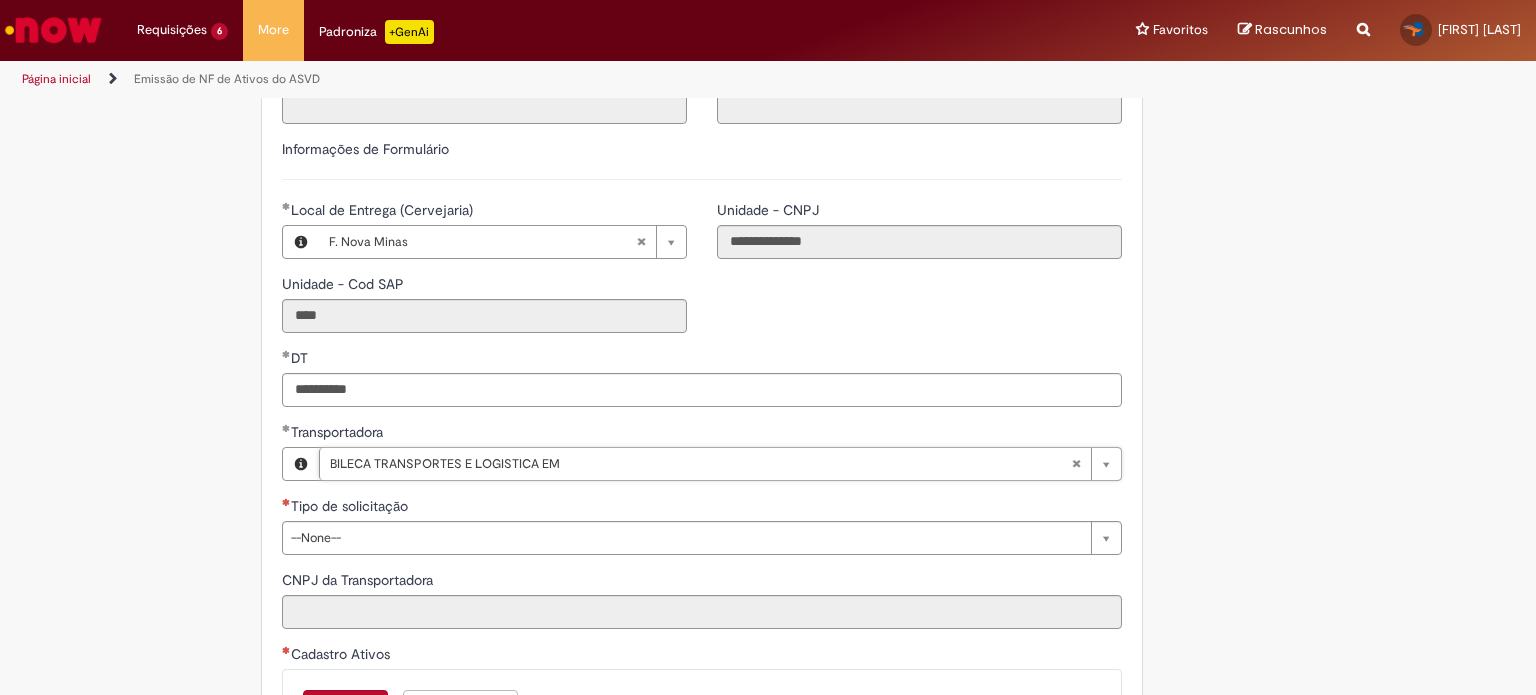 type on "**********" 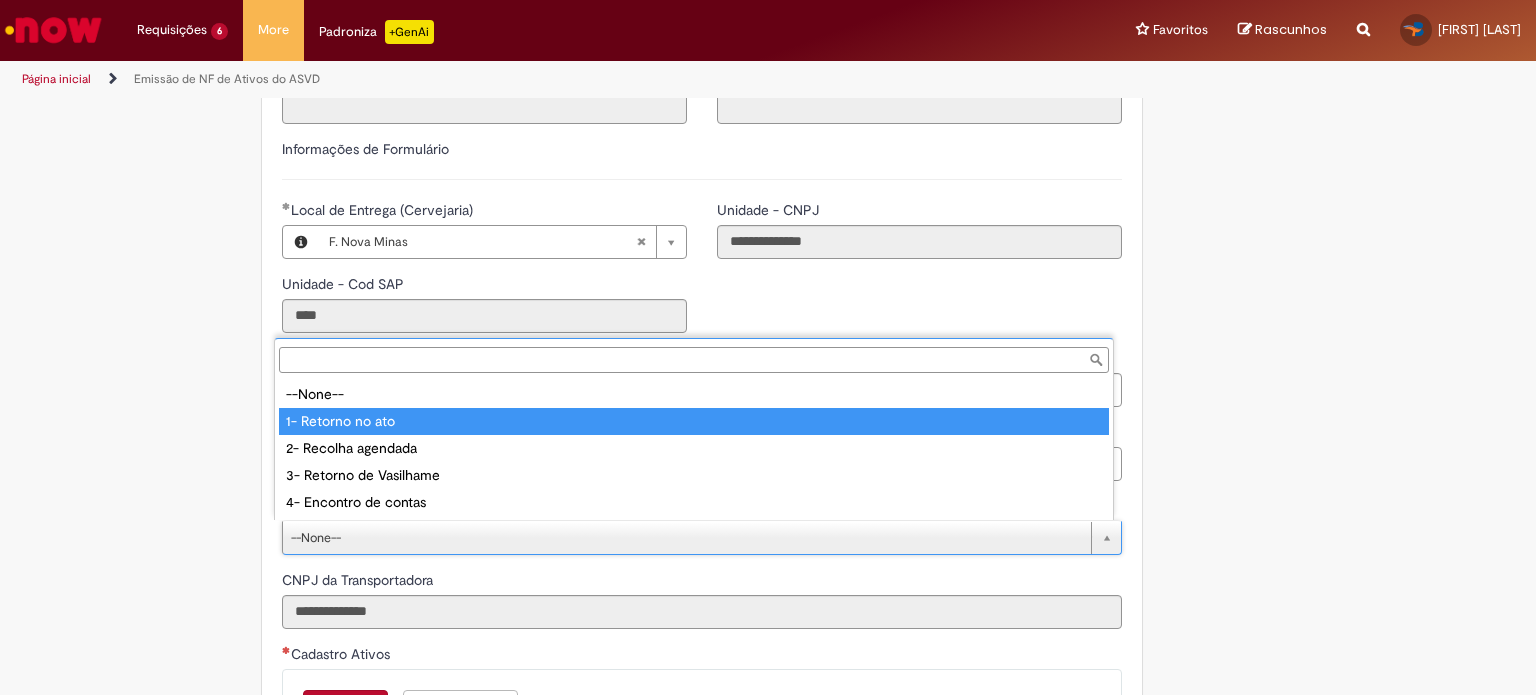 type on "**********" 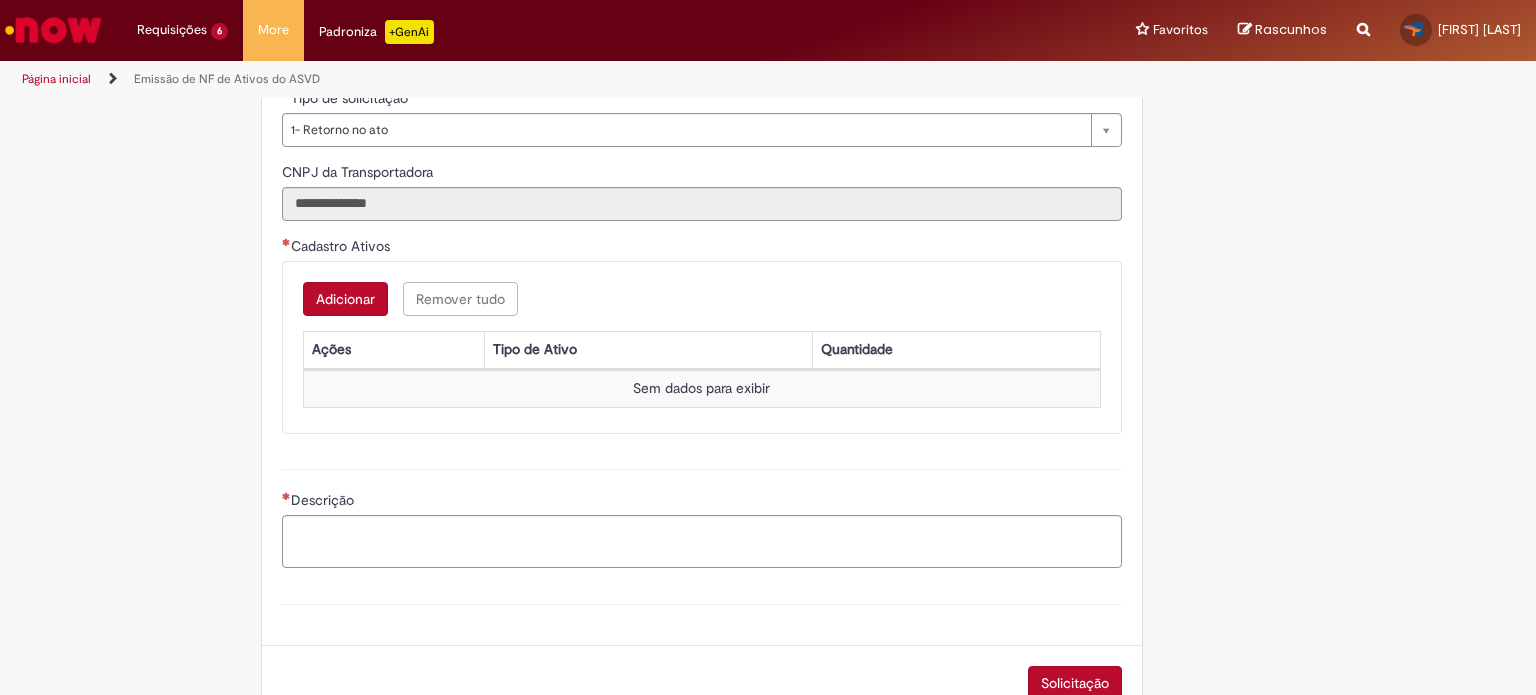 scroll, scrollTop: 886, scrollLeft: 0, axis: vertical 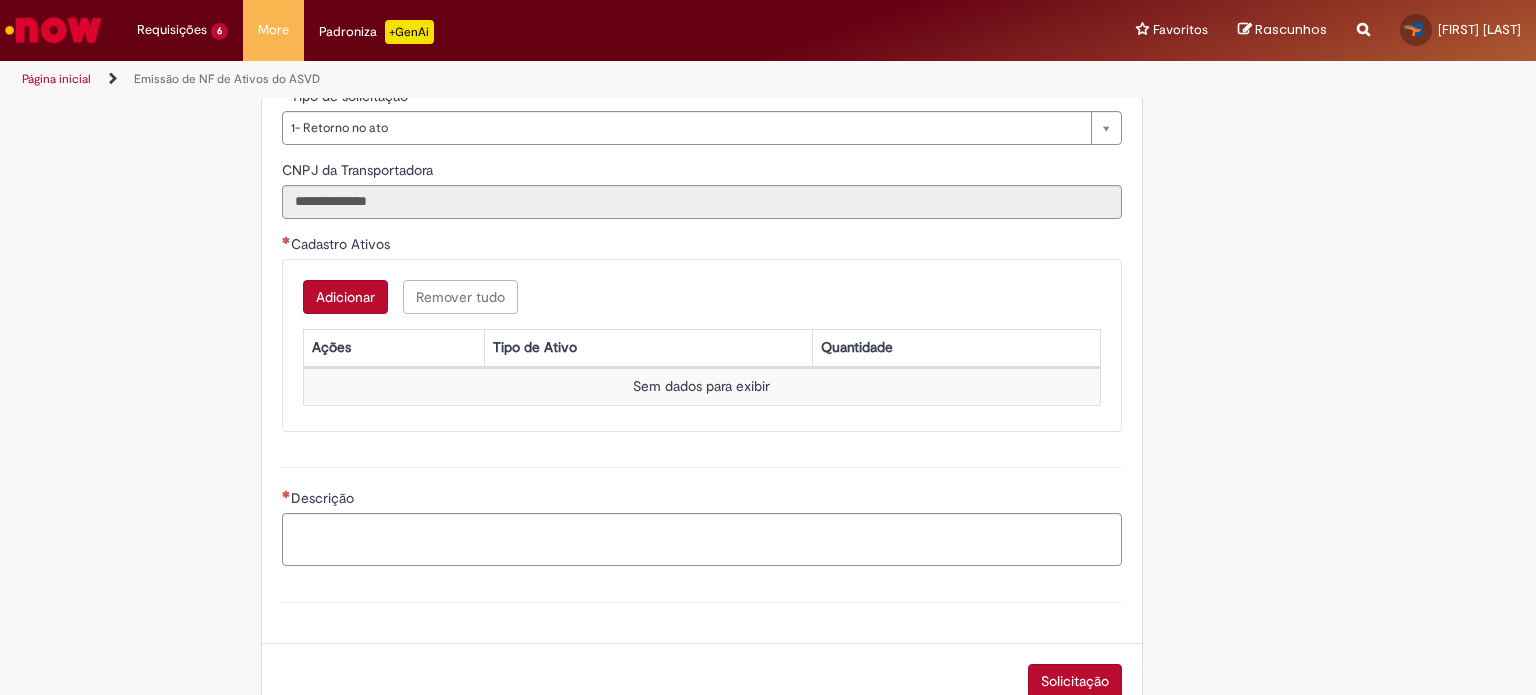 click on "Adicionar" at bounding box center (345, 297) 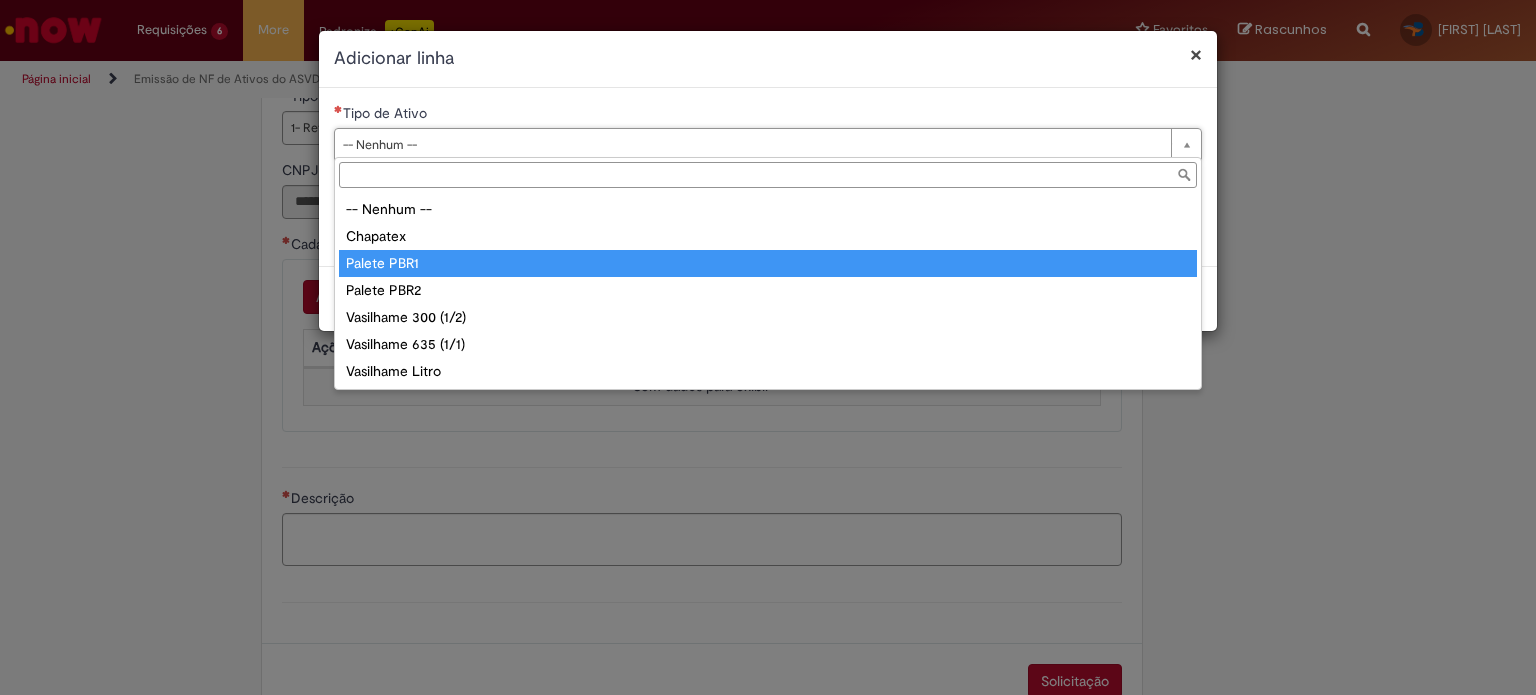 type on "**********" 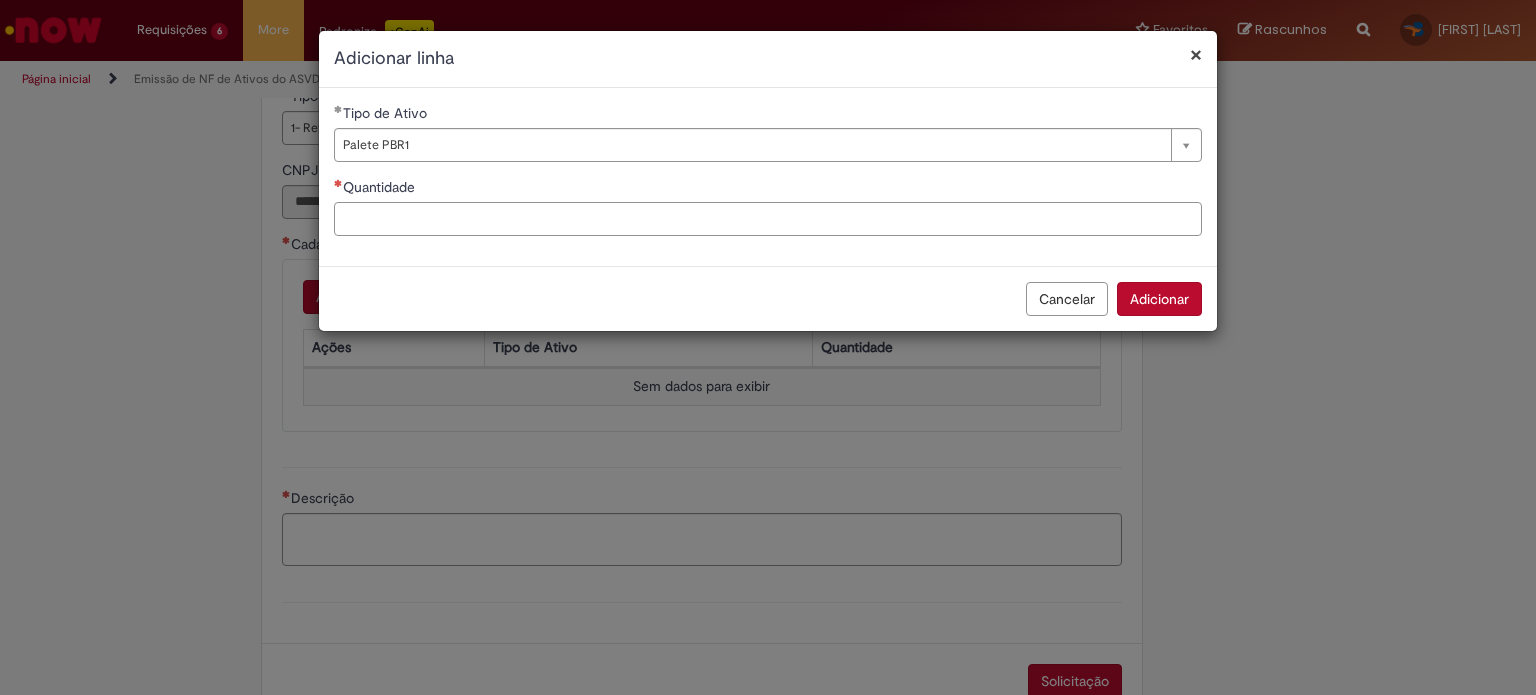 click on "Quantidade" at bounding box center (768, 219) 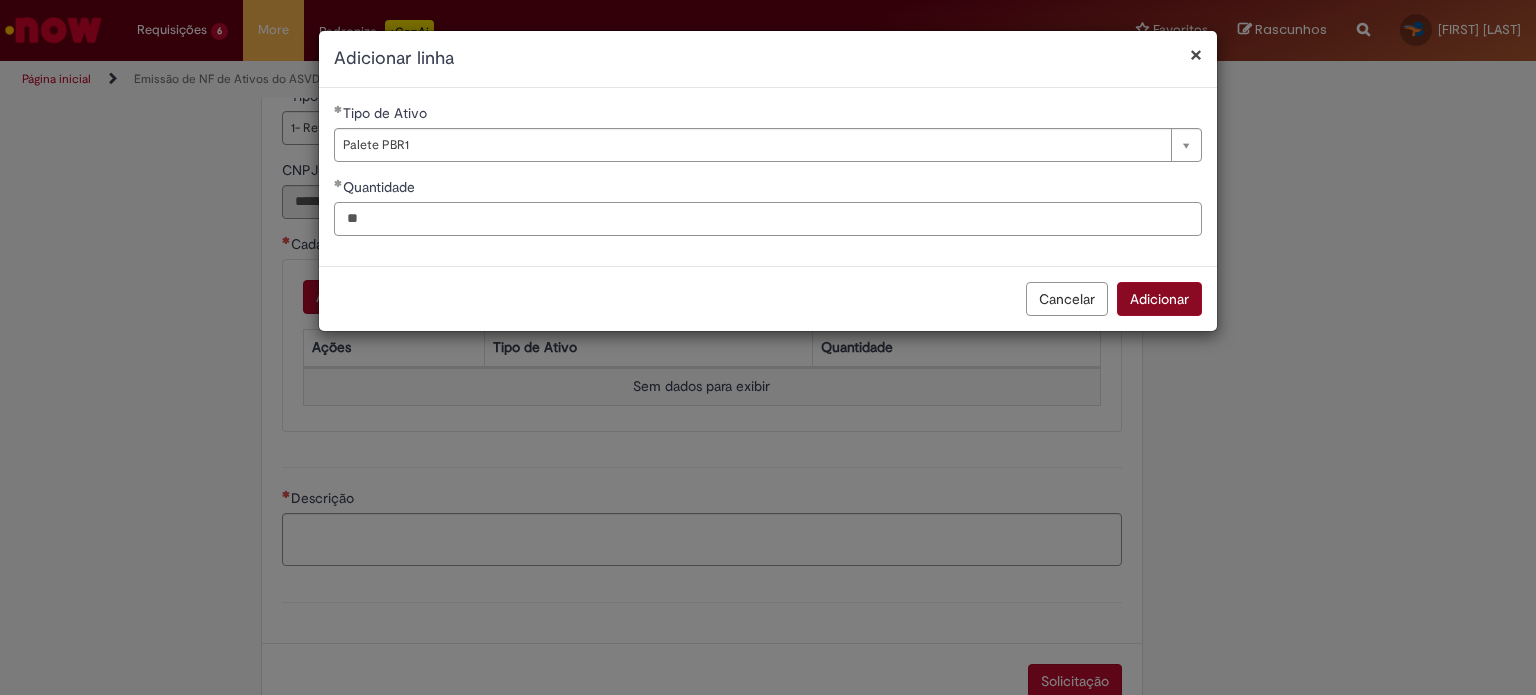 type on "**" 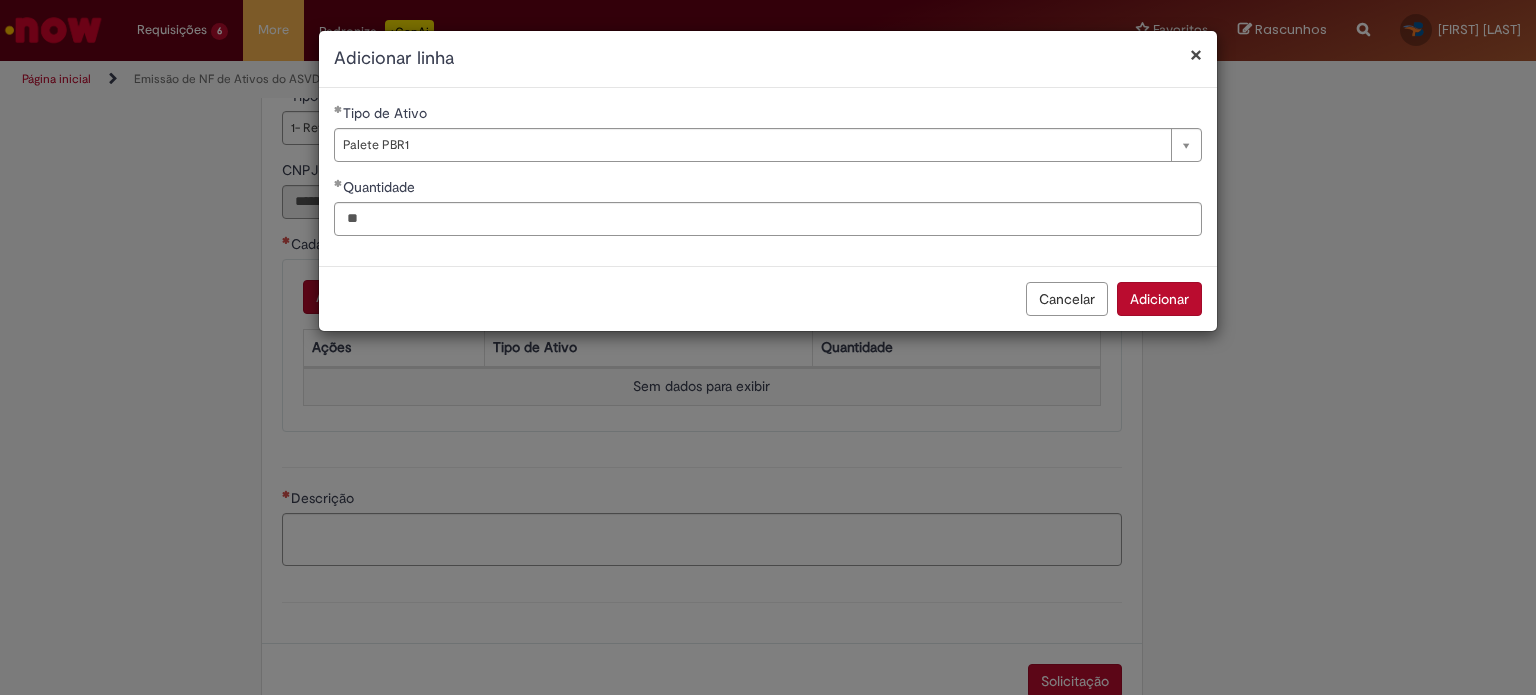 click on "Adicionar" at bounding box center (1159, 299) 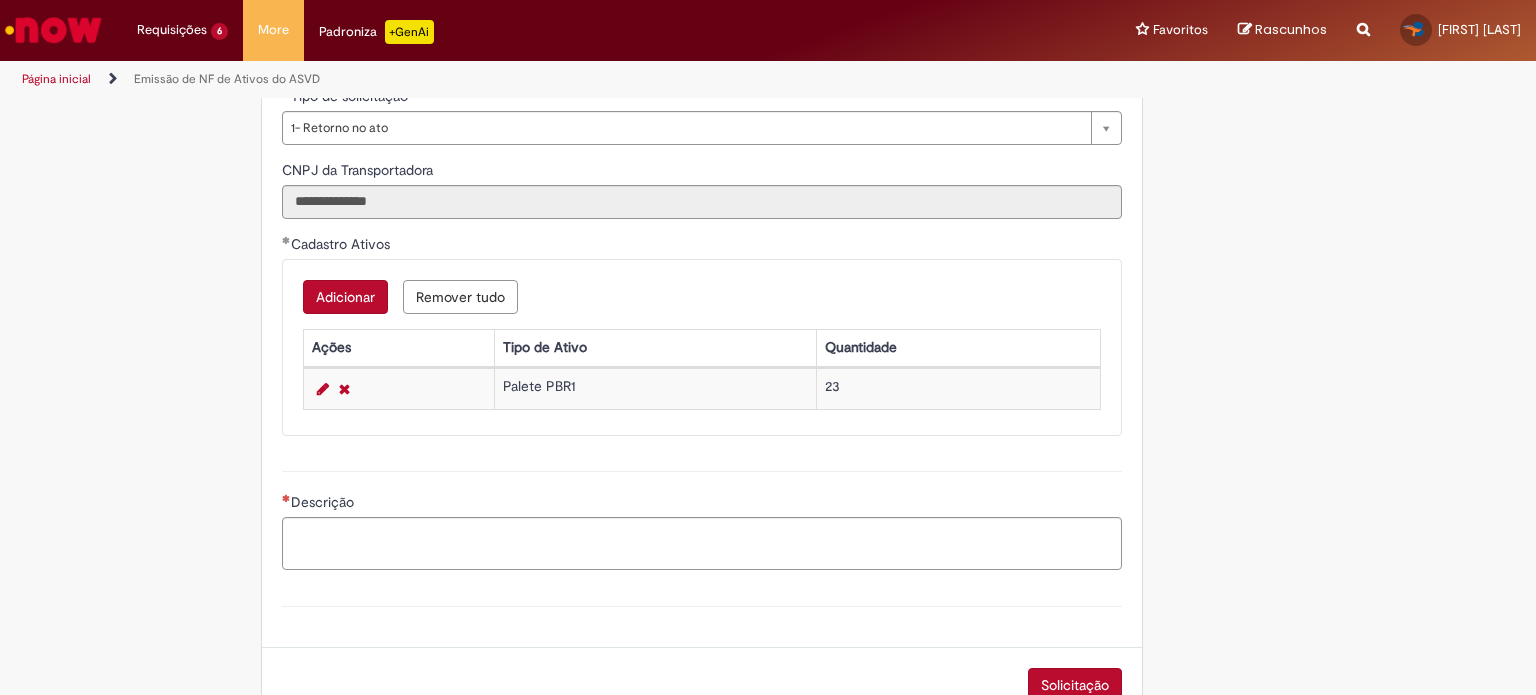 click on "Adicionar" at bounding box center (345, 297) 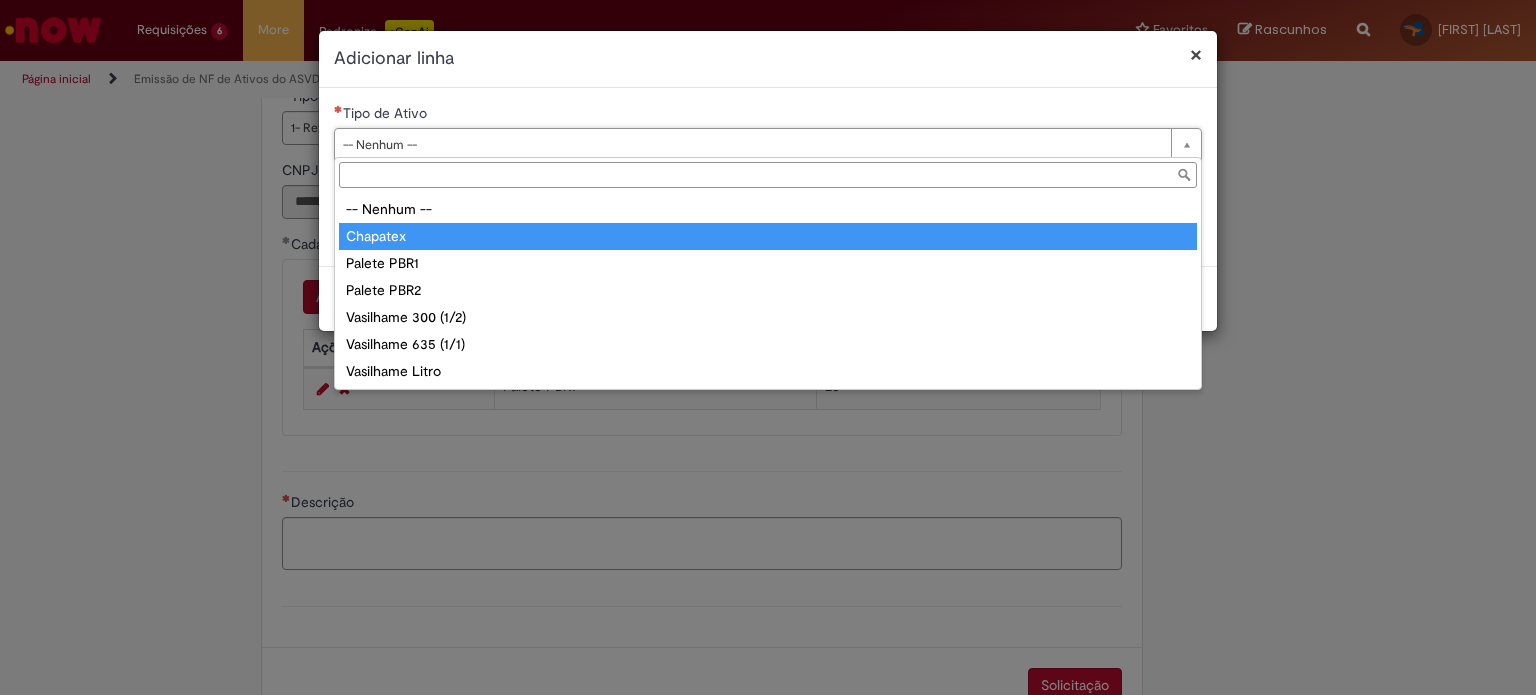 type on "********" 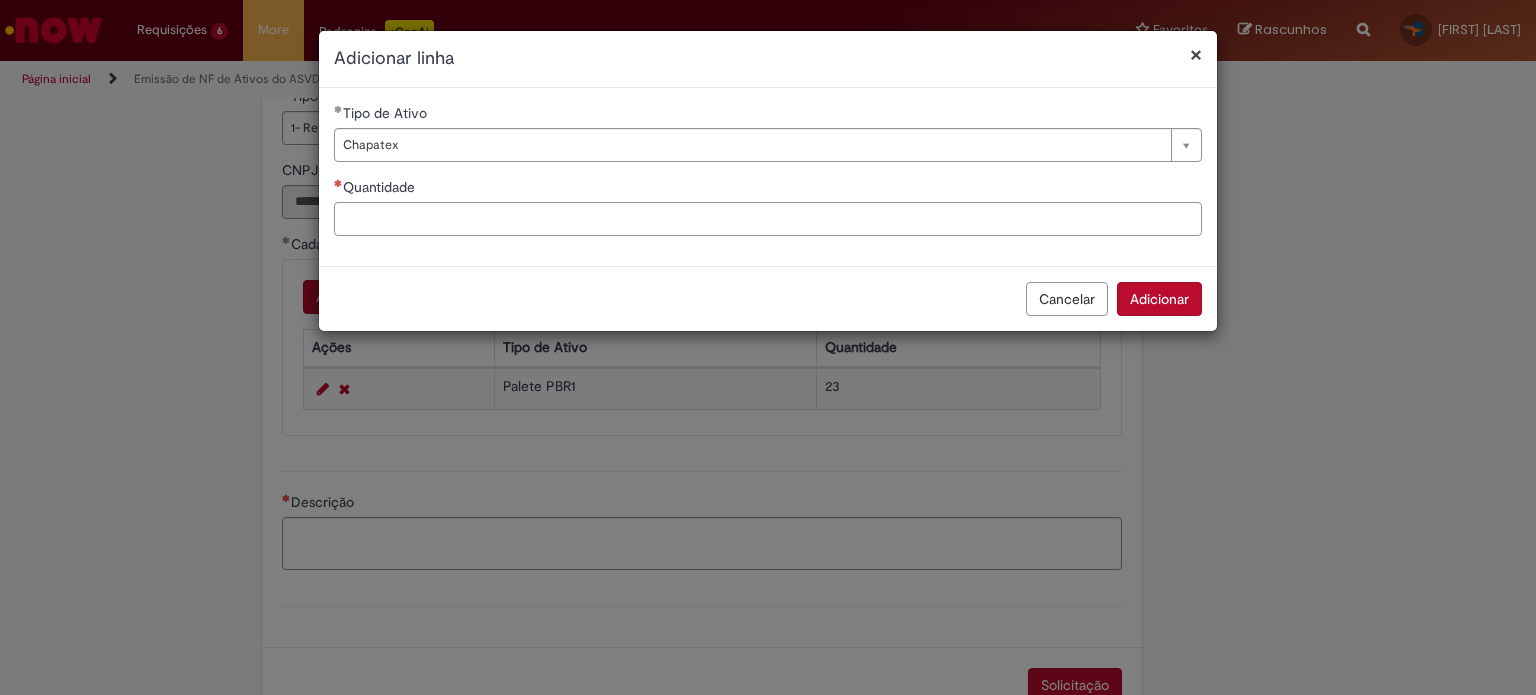 click on "Quantidade" at bounding box center [768, 219] 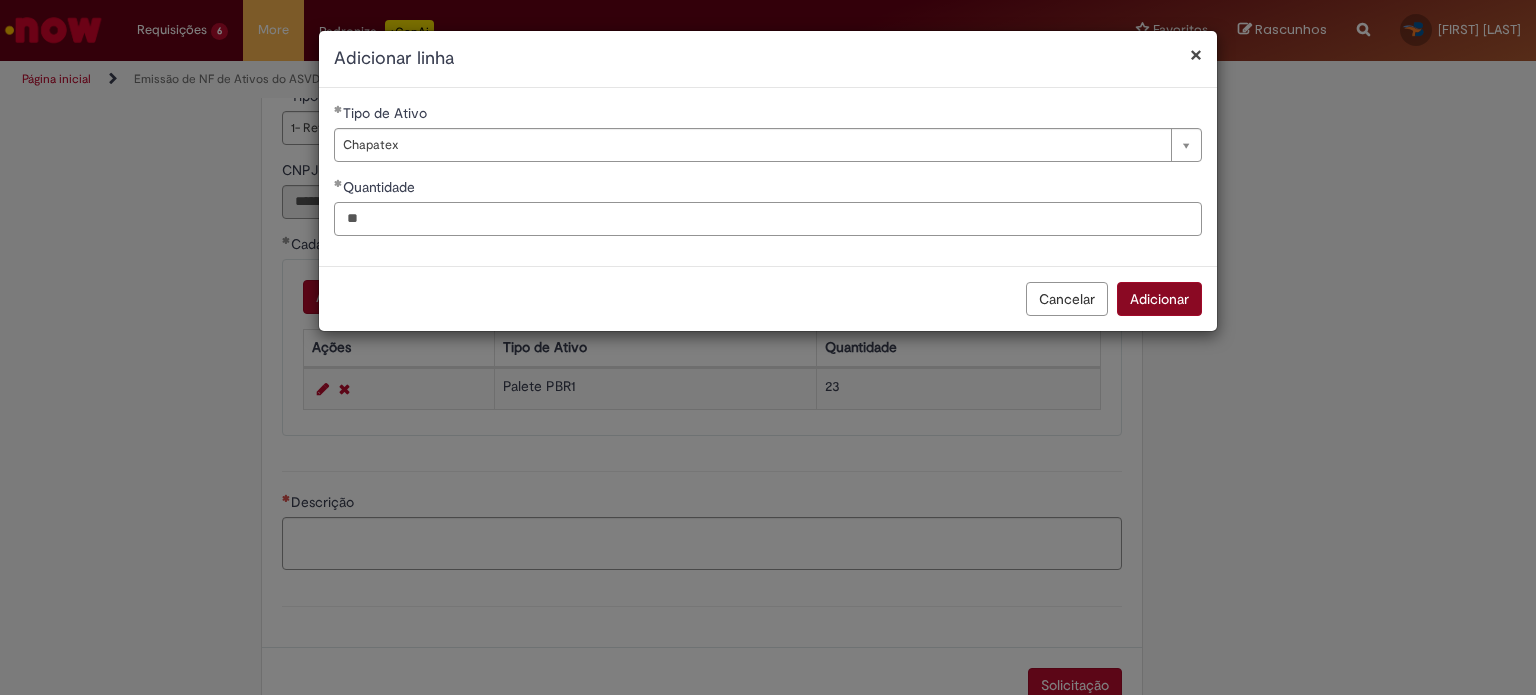 type on "**" 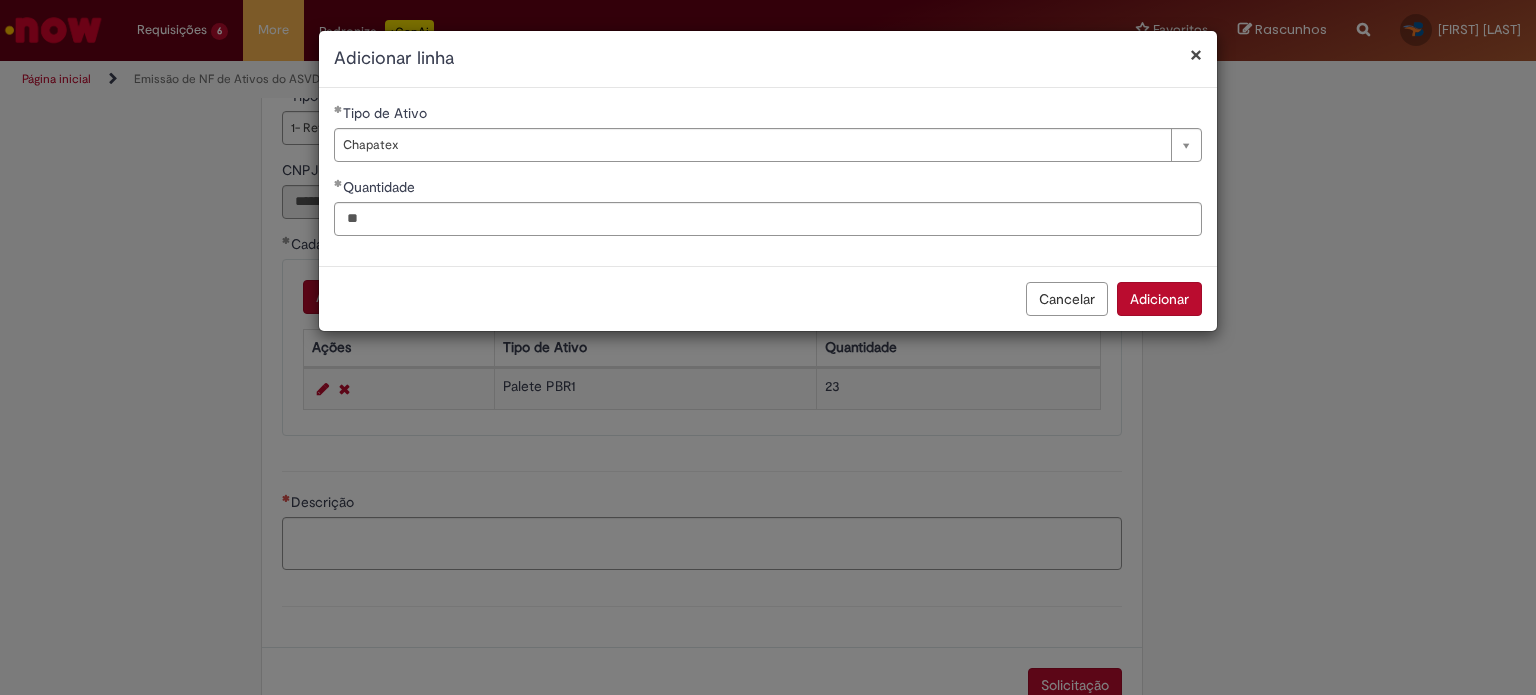 click on "Adicionar" at bounding box center [1159, 299] 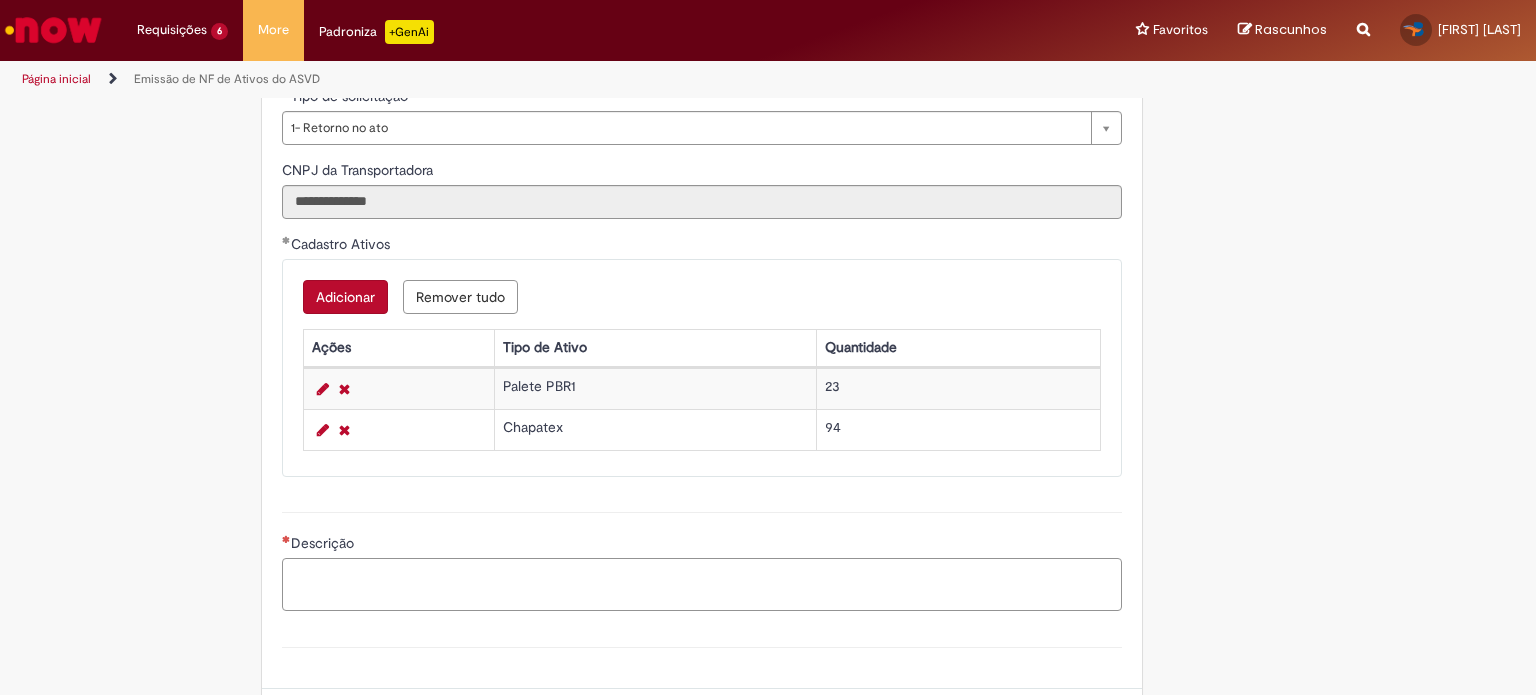 click on "Descrição" at bounding box center [702, 585] 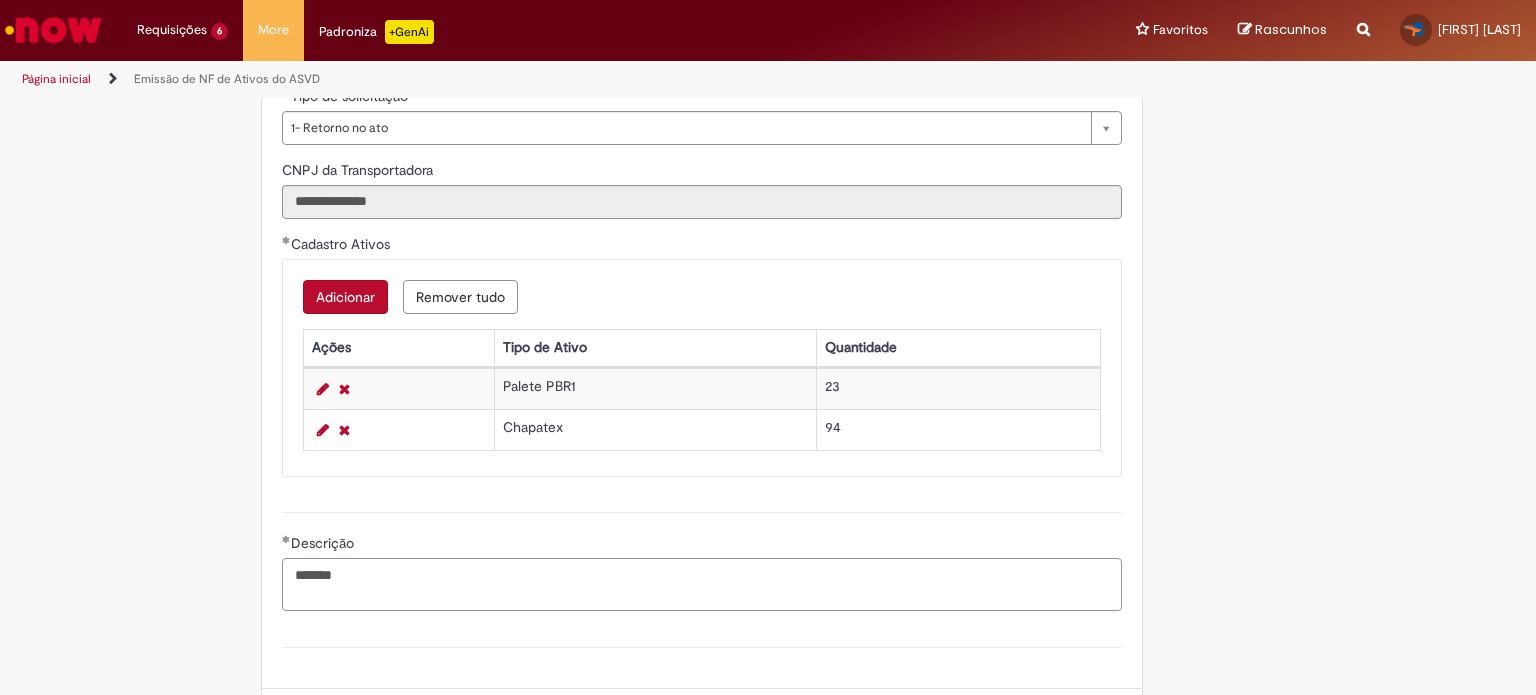 type on "*******" 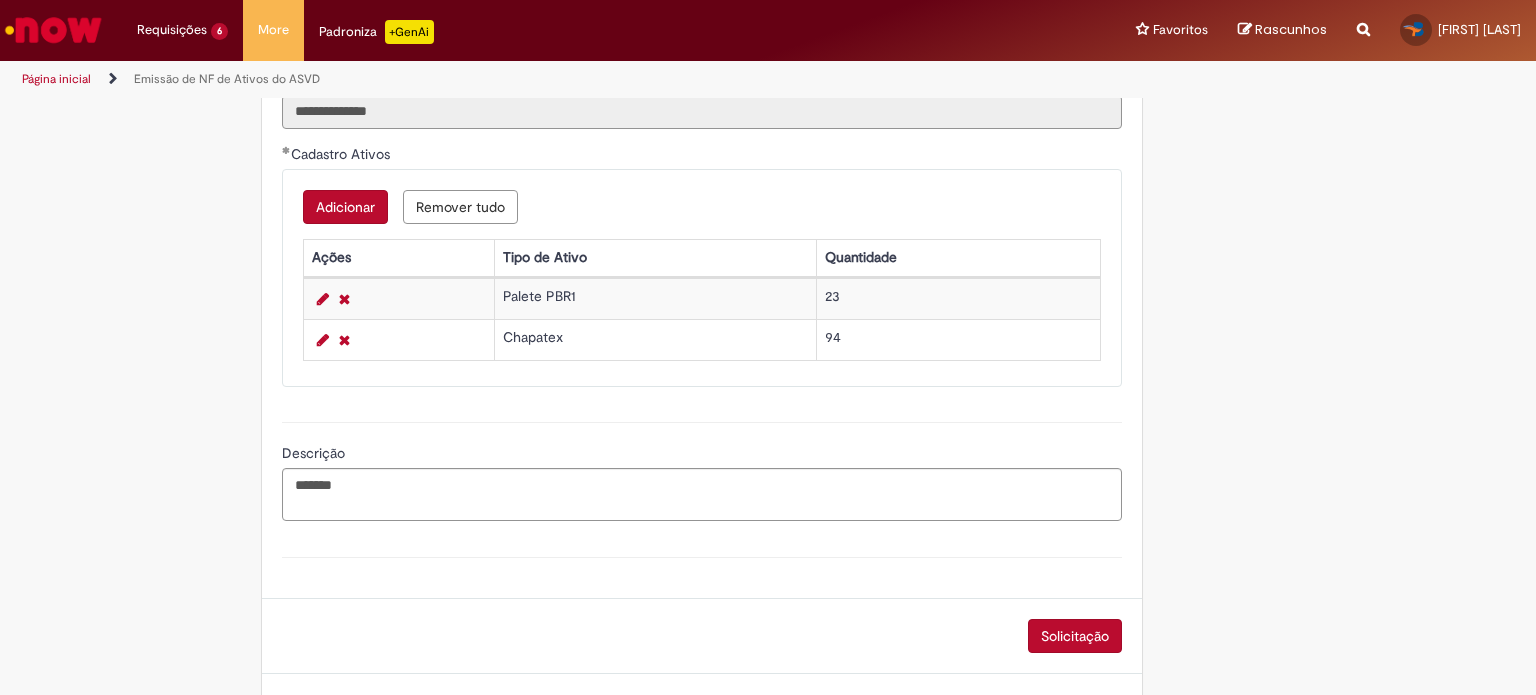 scroll, scrollTop: 1060, scrollLeft: 0, axis: vertical 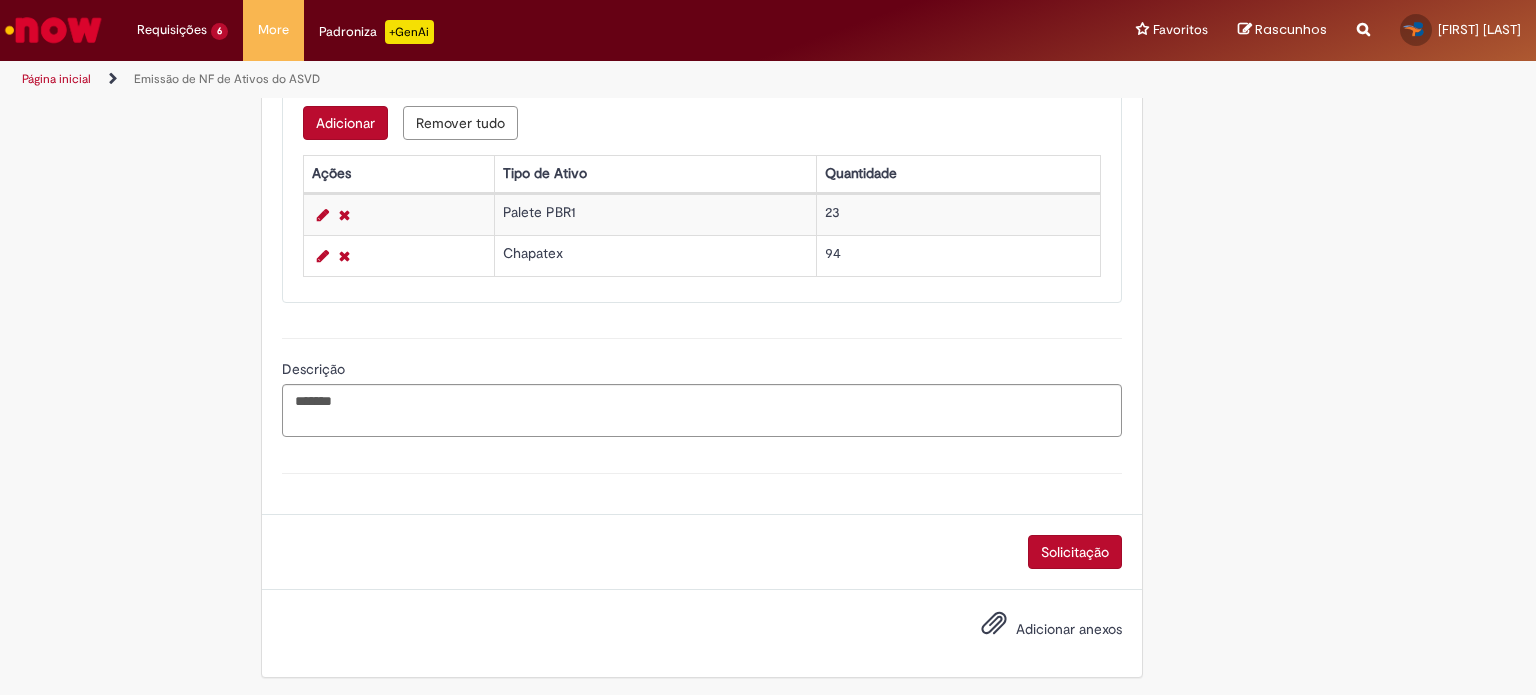 click on "Solicitação" at bounding box center [1075, 552] 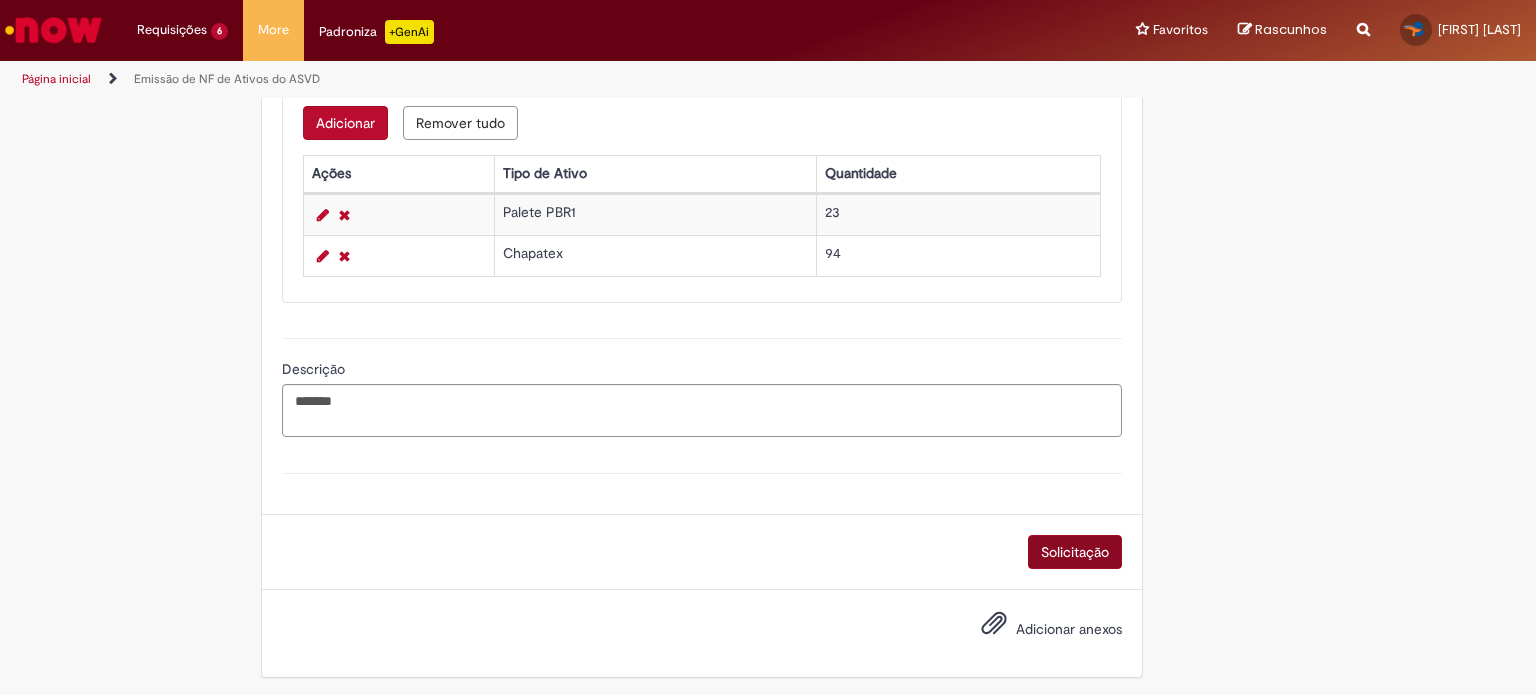 scroll, scrollTop: 1015, scrollLeft: 0, axis: vertical 